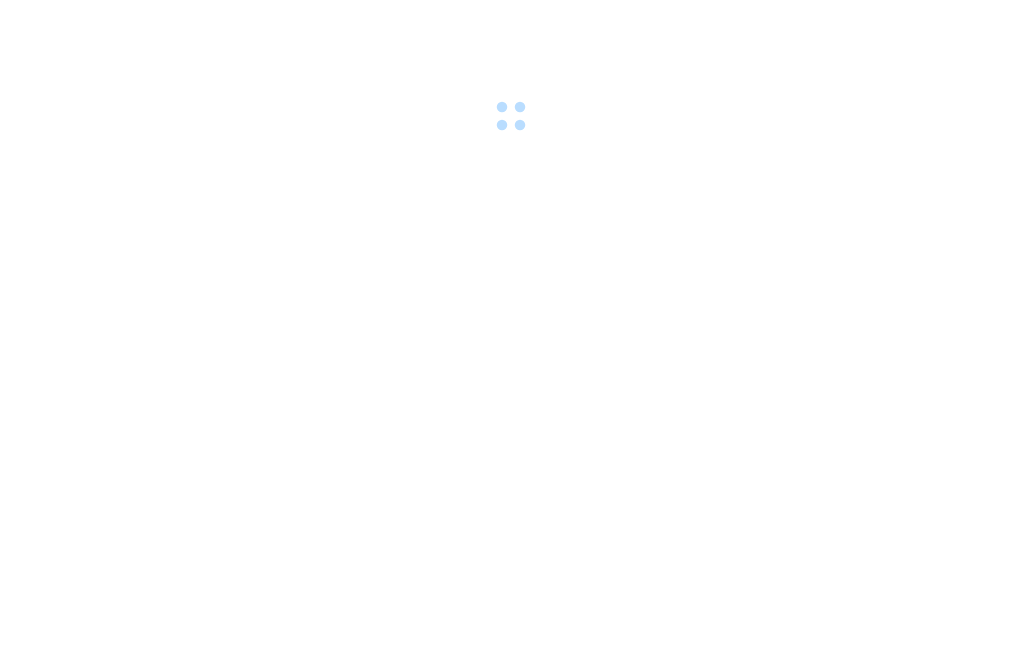 scroll, scrollTop: 0, scrollLeft: 0, axis: both 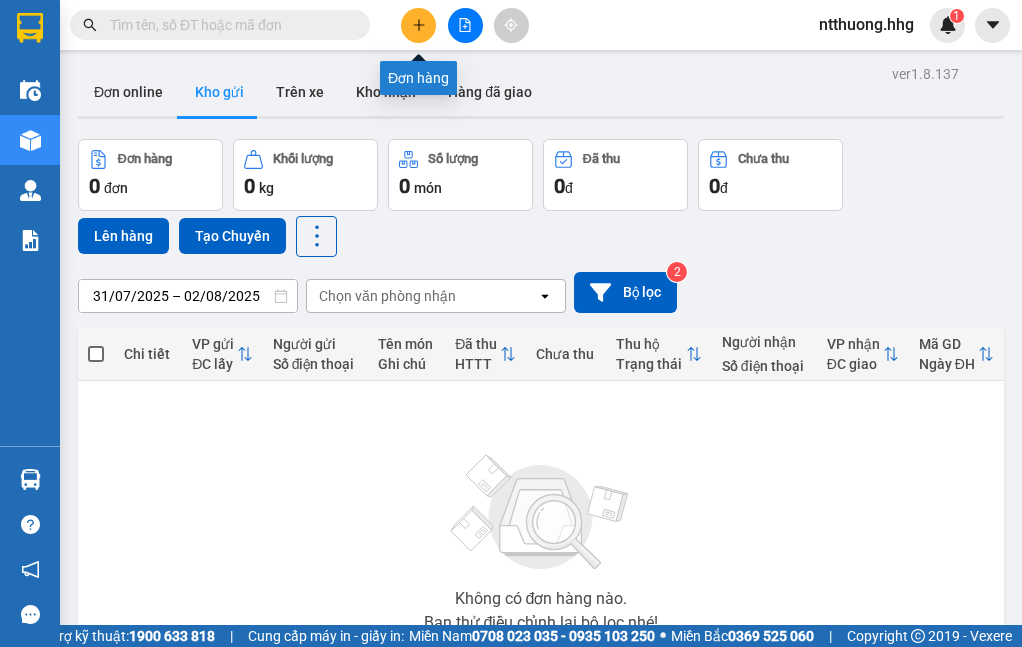 click 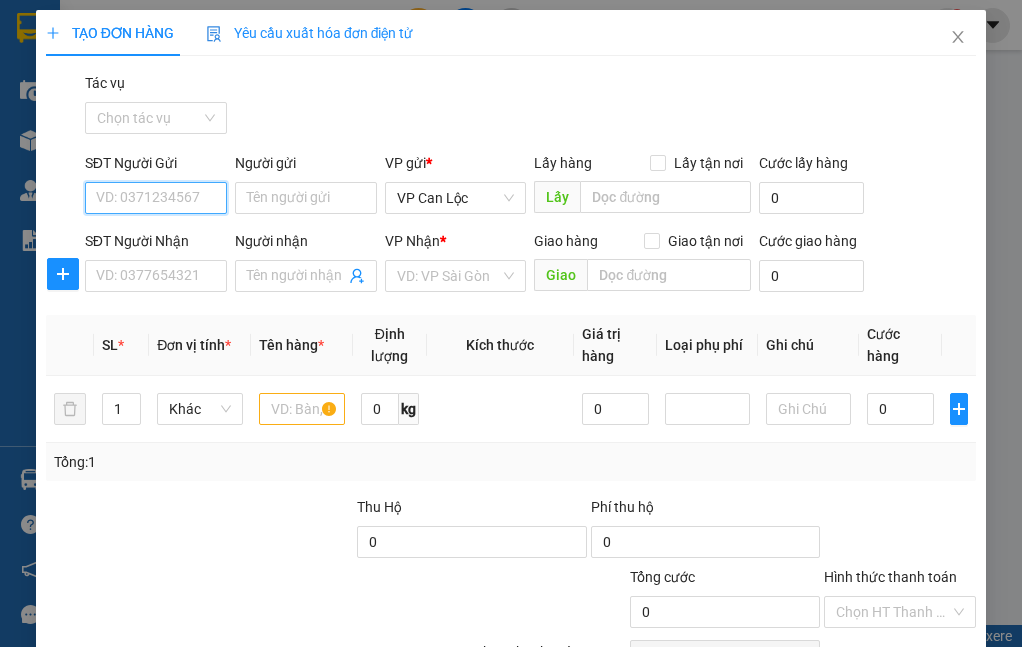 click on "SĐT Người Gửi" at bounding box center [156, 198] 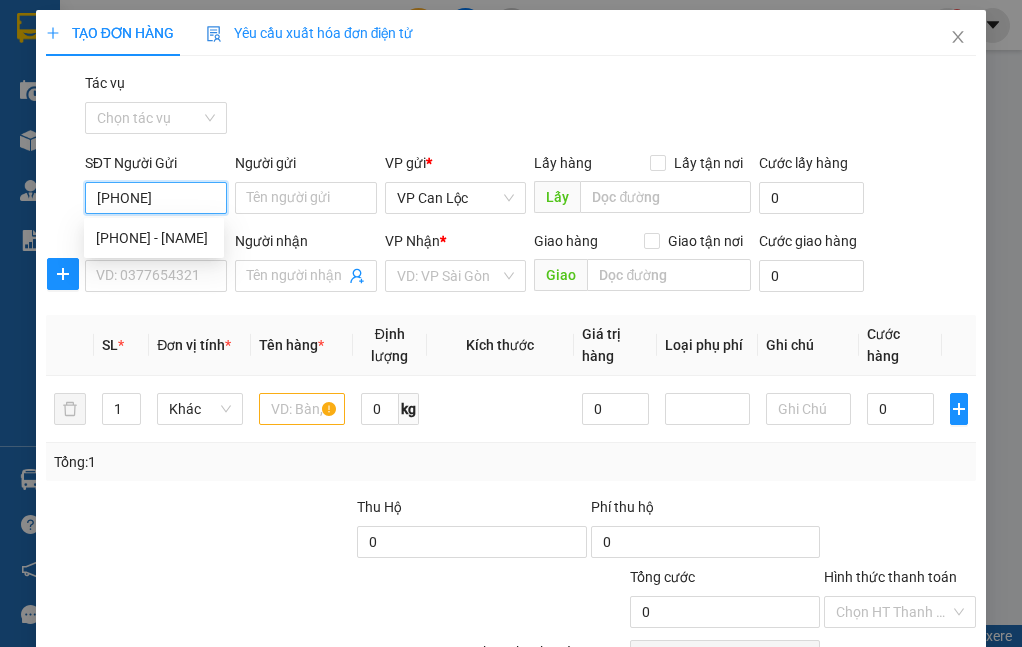 type on "0867449069" 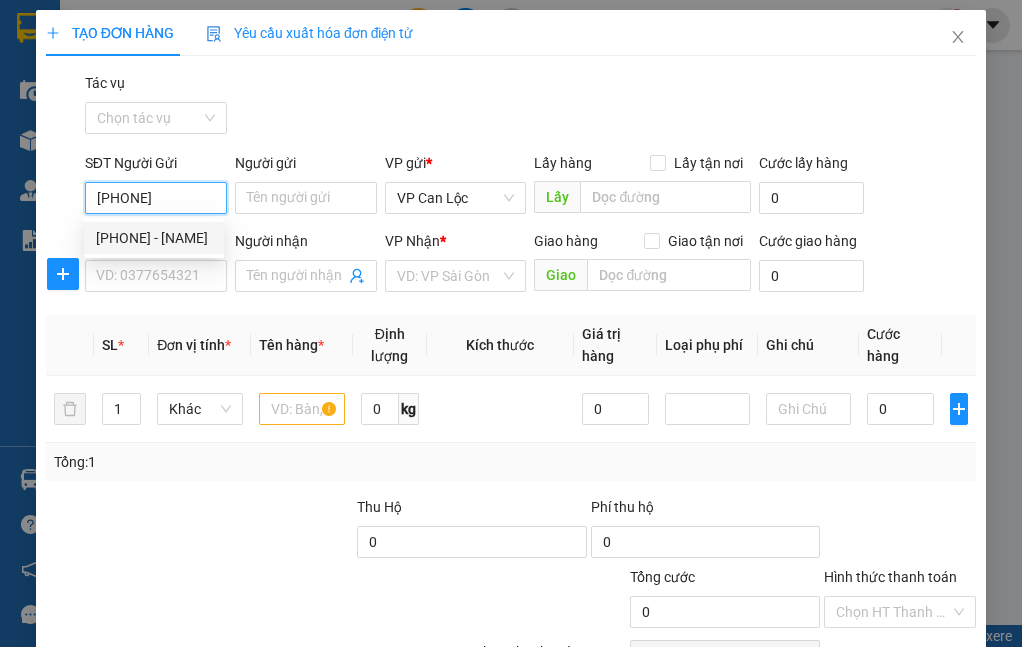 click on "0867449069 - Chị Dung" at bounding box center [154, 238] 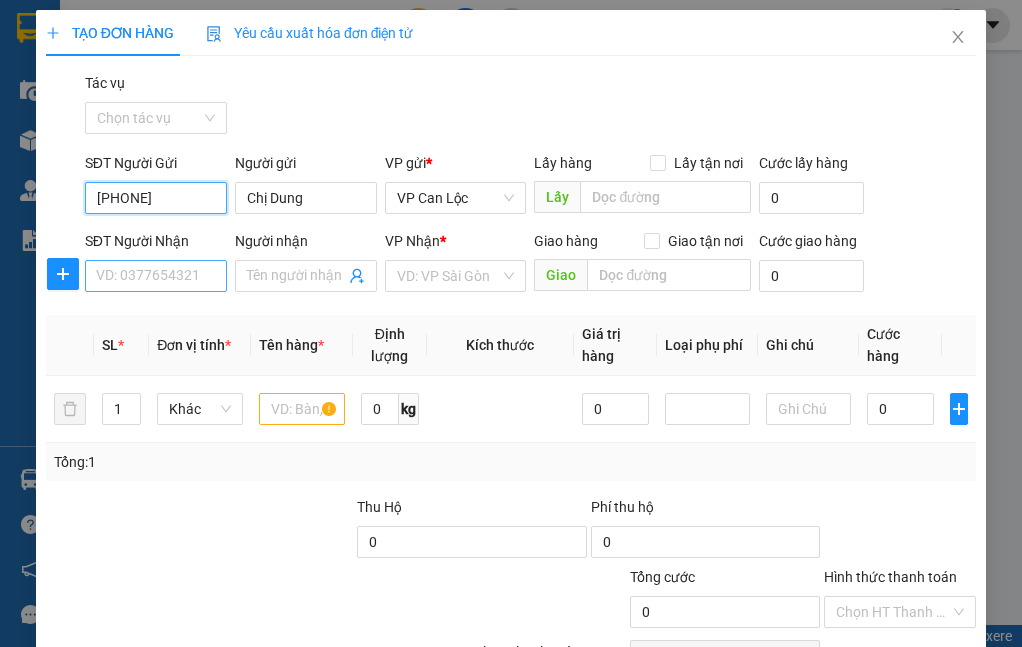 type on "0867449069" 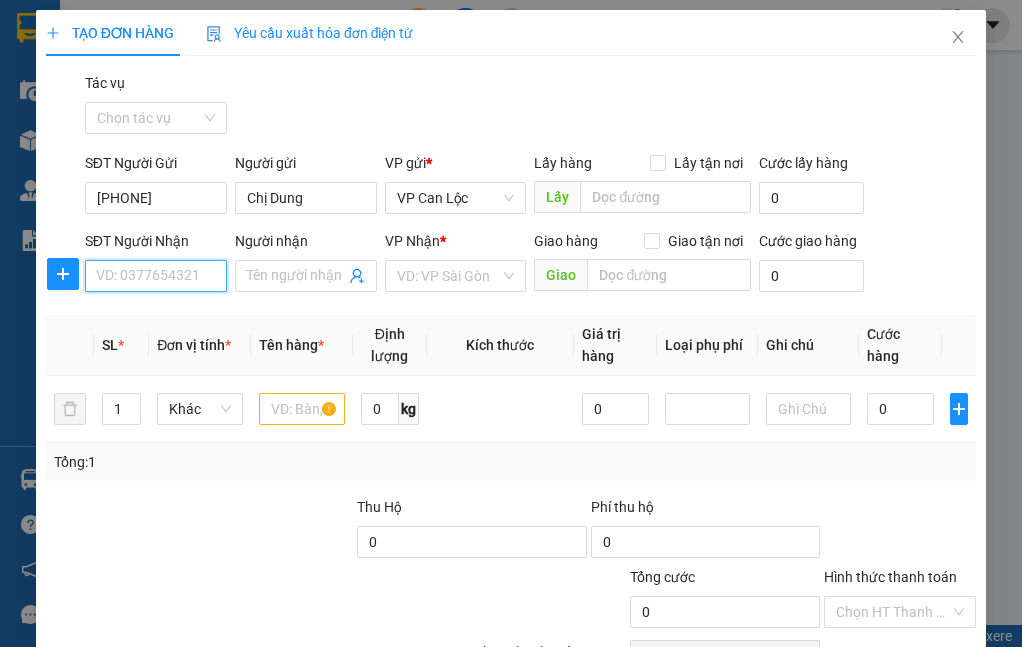 click on "SĐT Người Nhận" at bounding box center (156, 276) 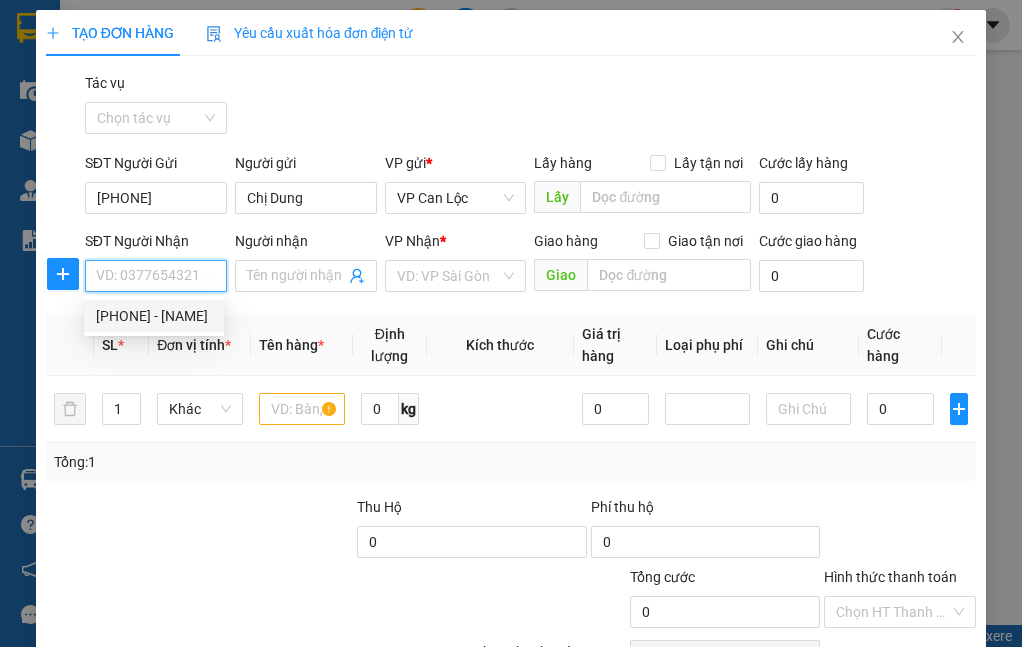 click on "0376027020 - Diễm Phúc" at bounding box center [154, 316] 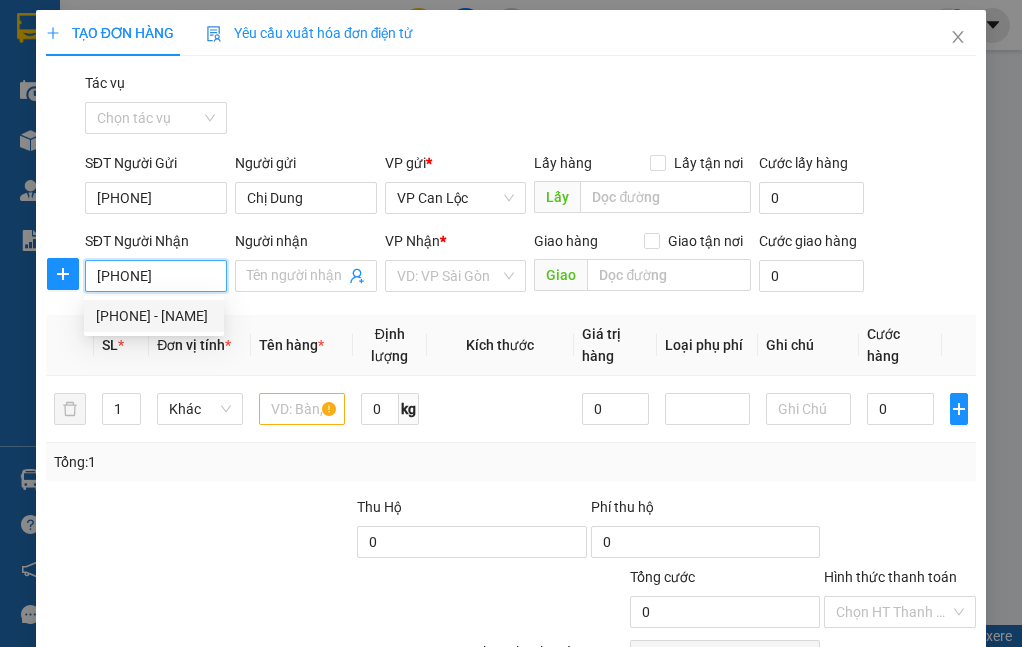 type on "Diễm Phúc" 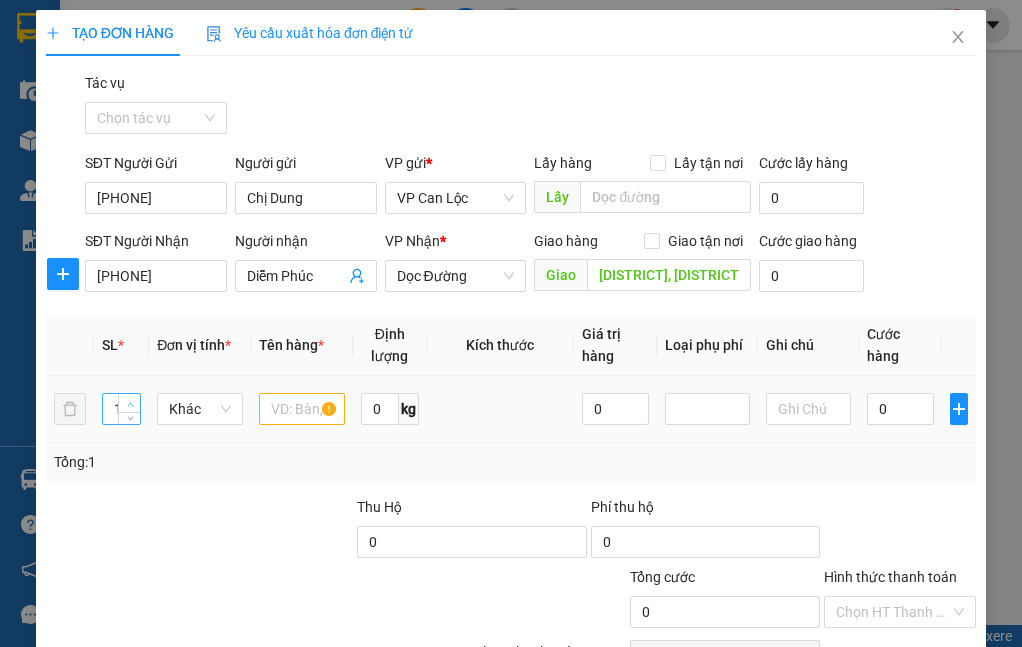 type on "2" 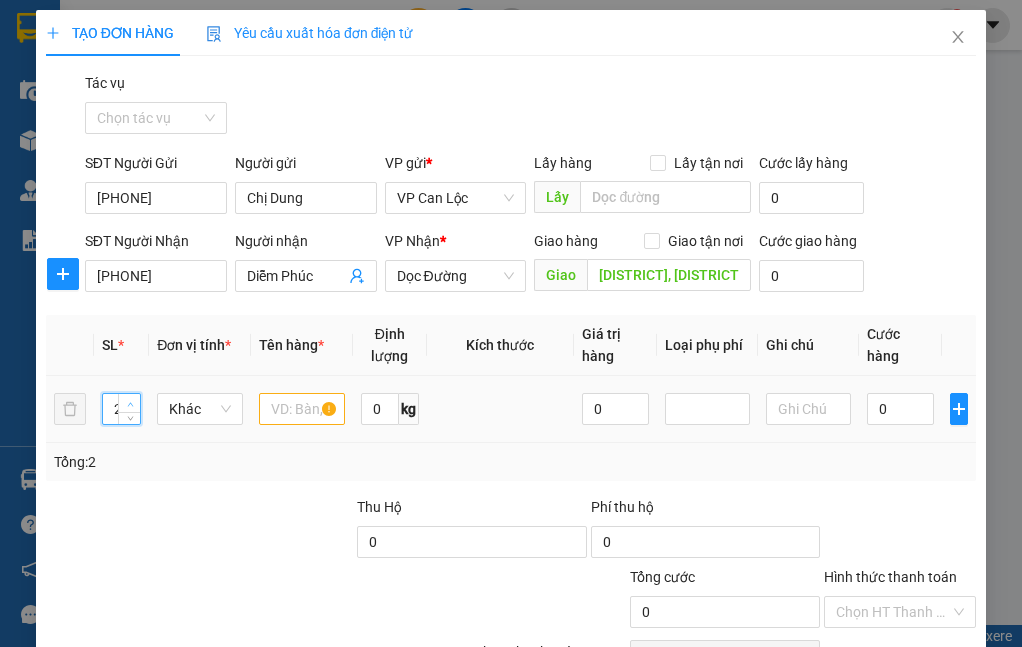 click 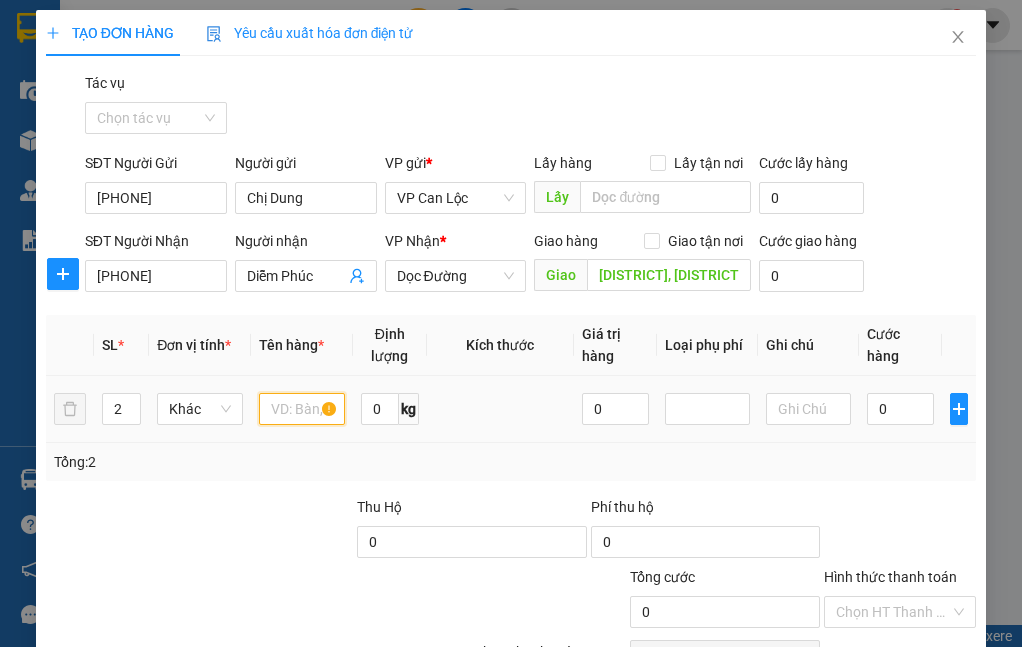 click at bounding box center [301, 409] 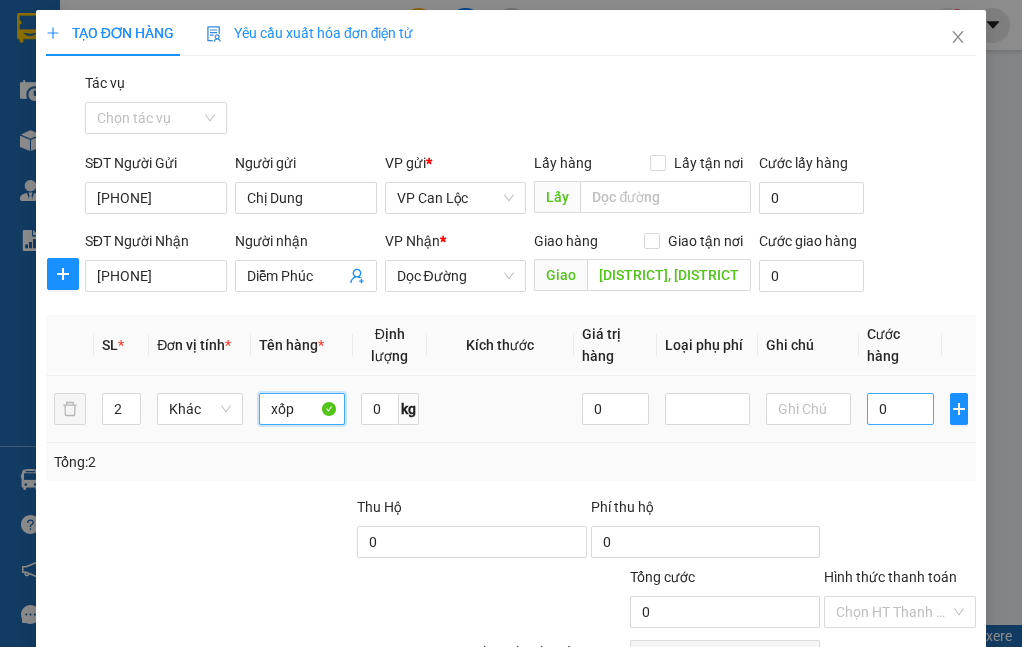 type on "xốp" 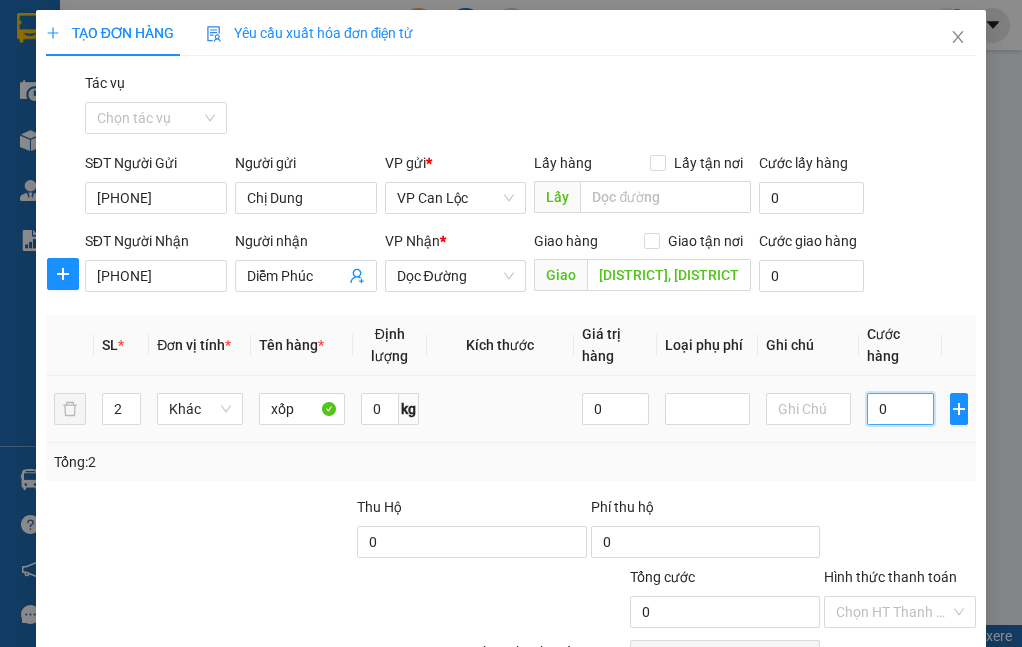 click on "0" at bounding box center (900, 409) 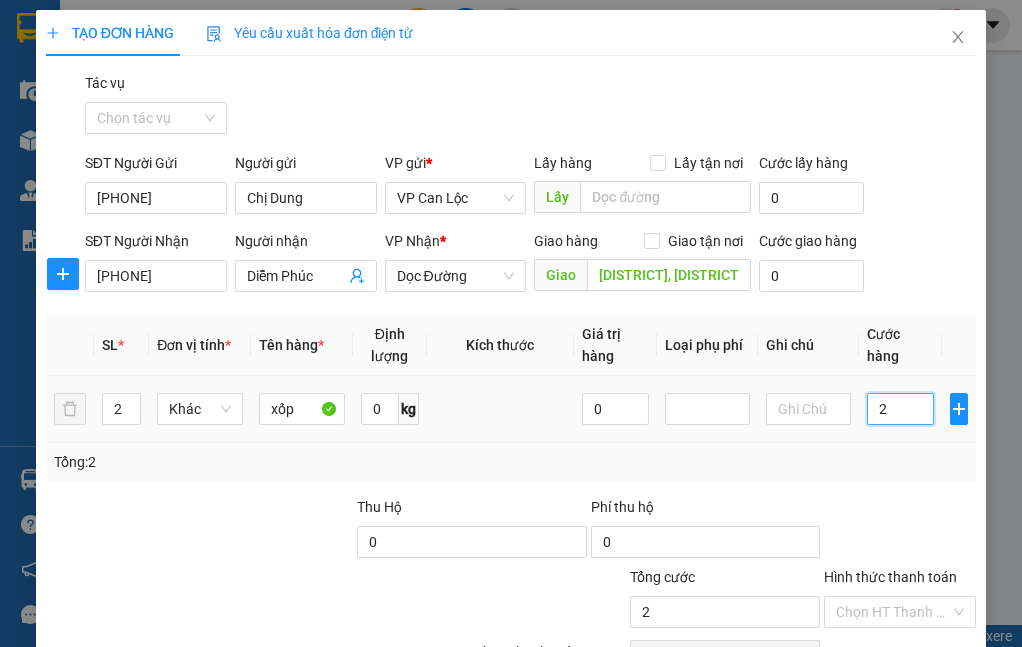 type on "20" 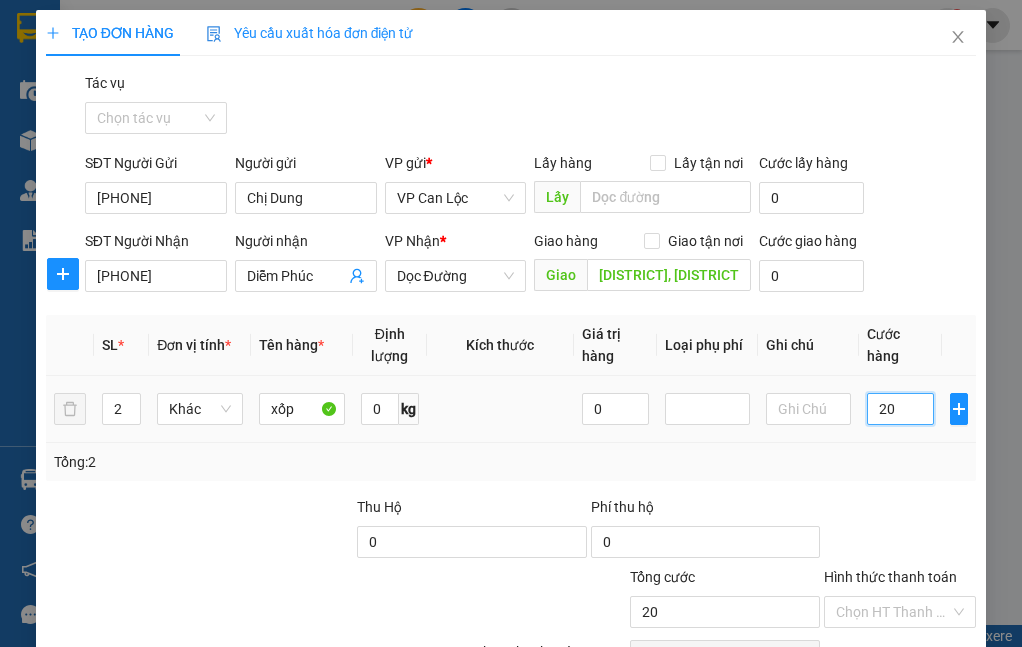 type on "200" 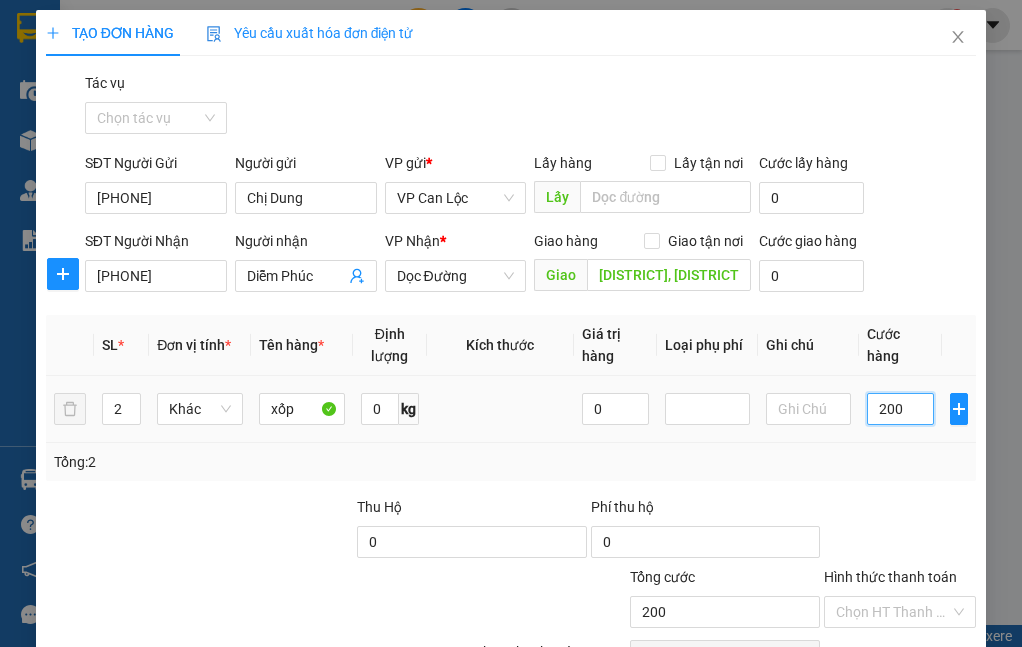 type on "2.000" 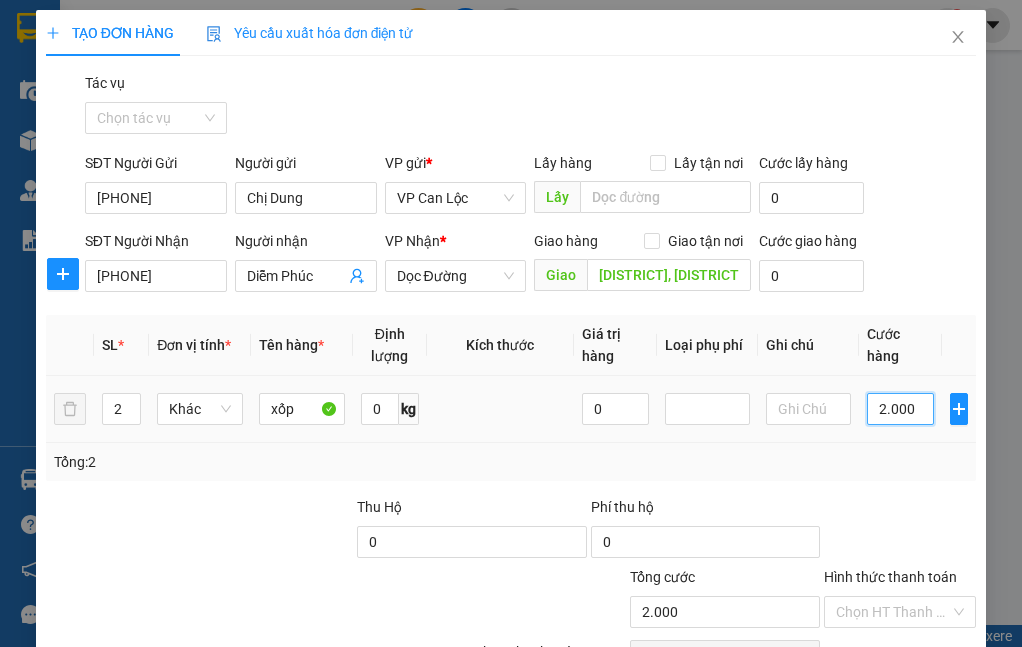 type on "20.000" 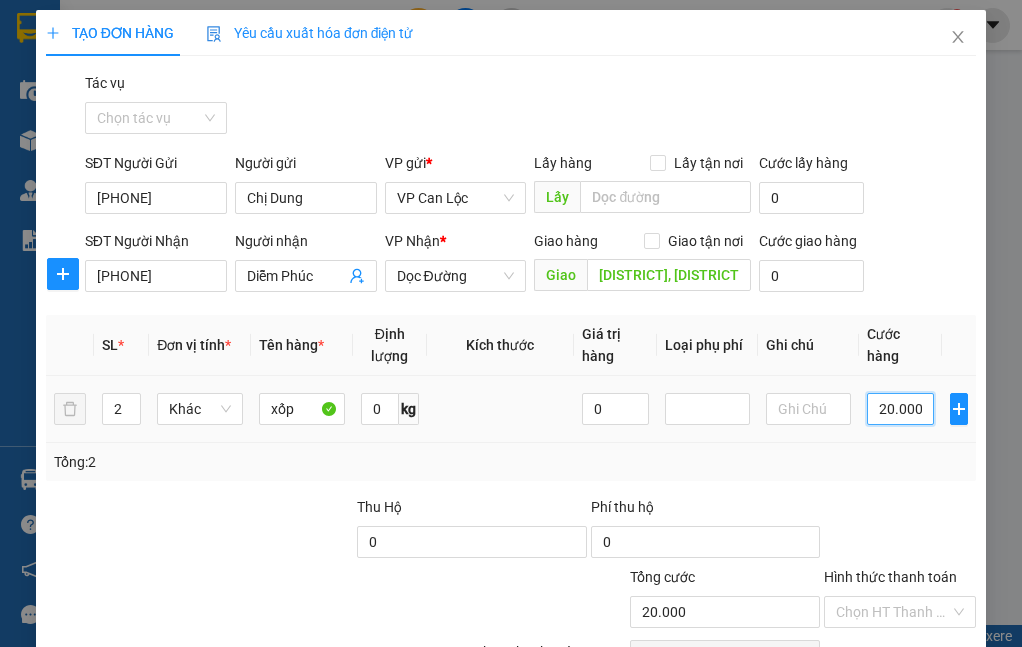 type on "200.000" 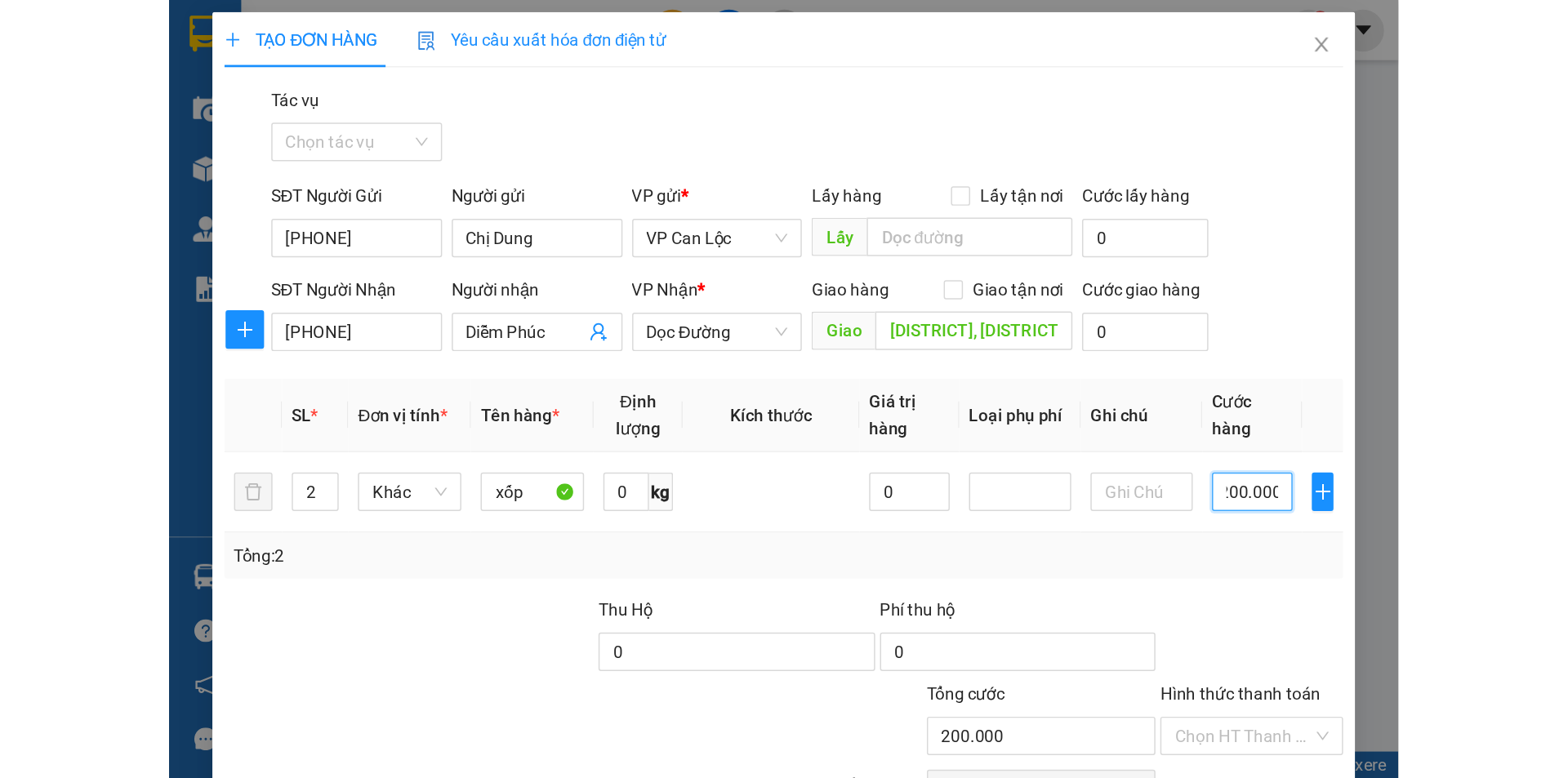 scroll, scrollTop: 0, scrollLeft: 0, axis: both 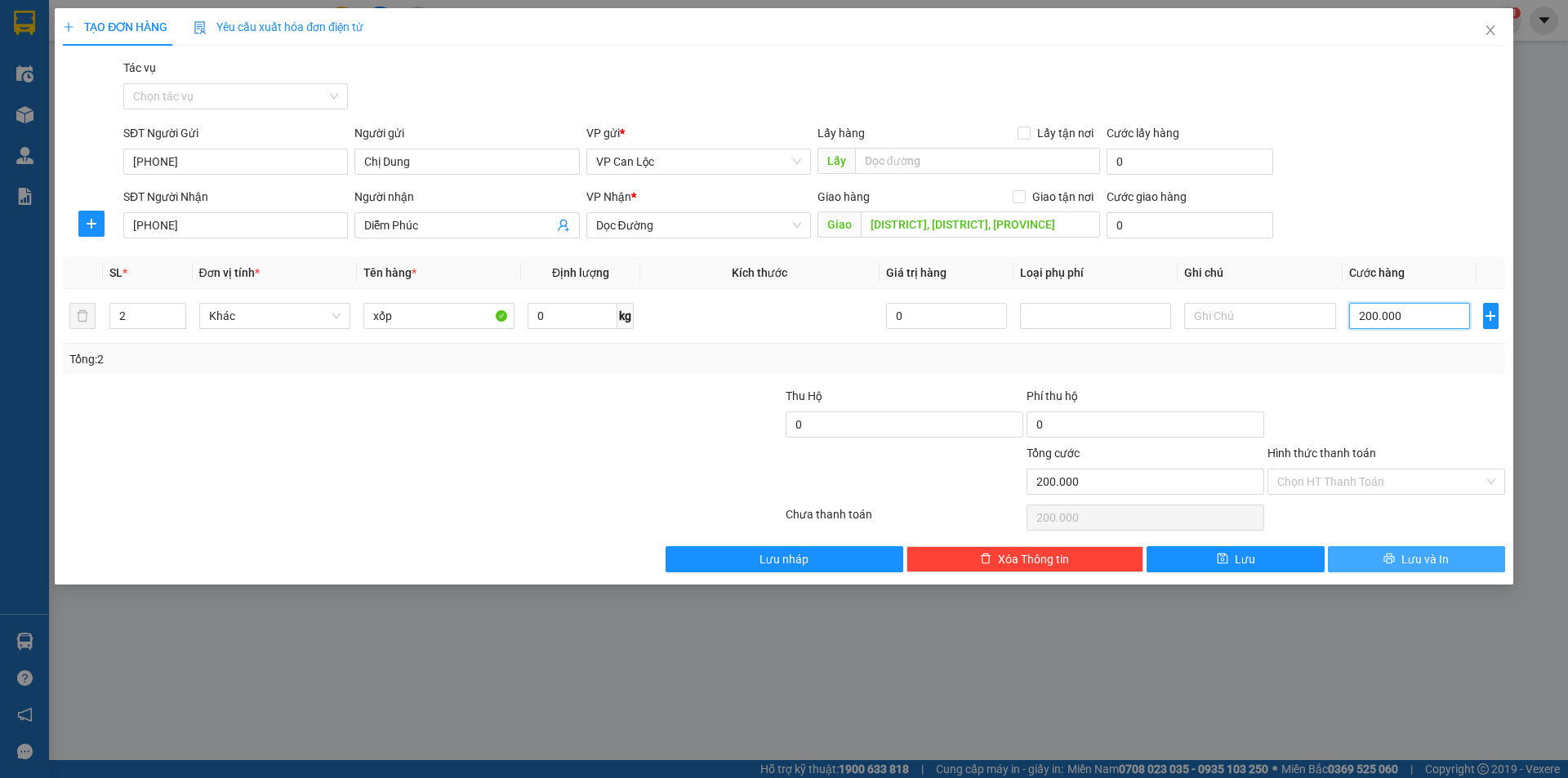 type on "200.000" 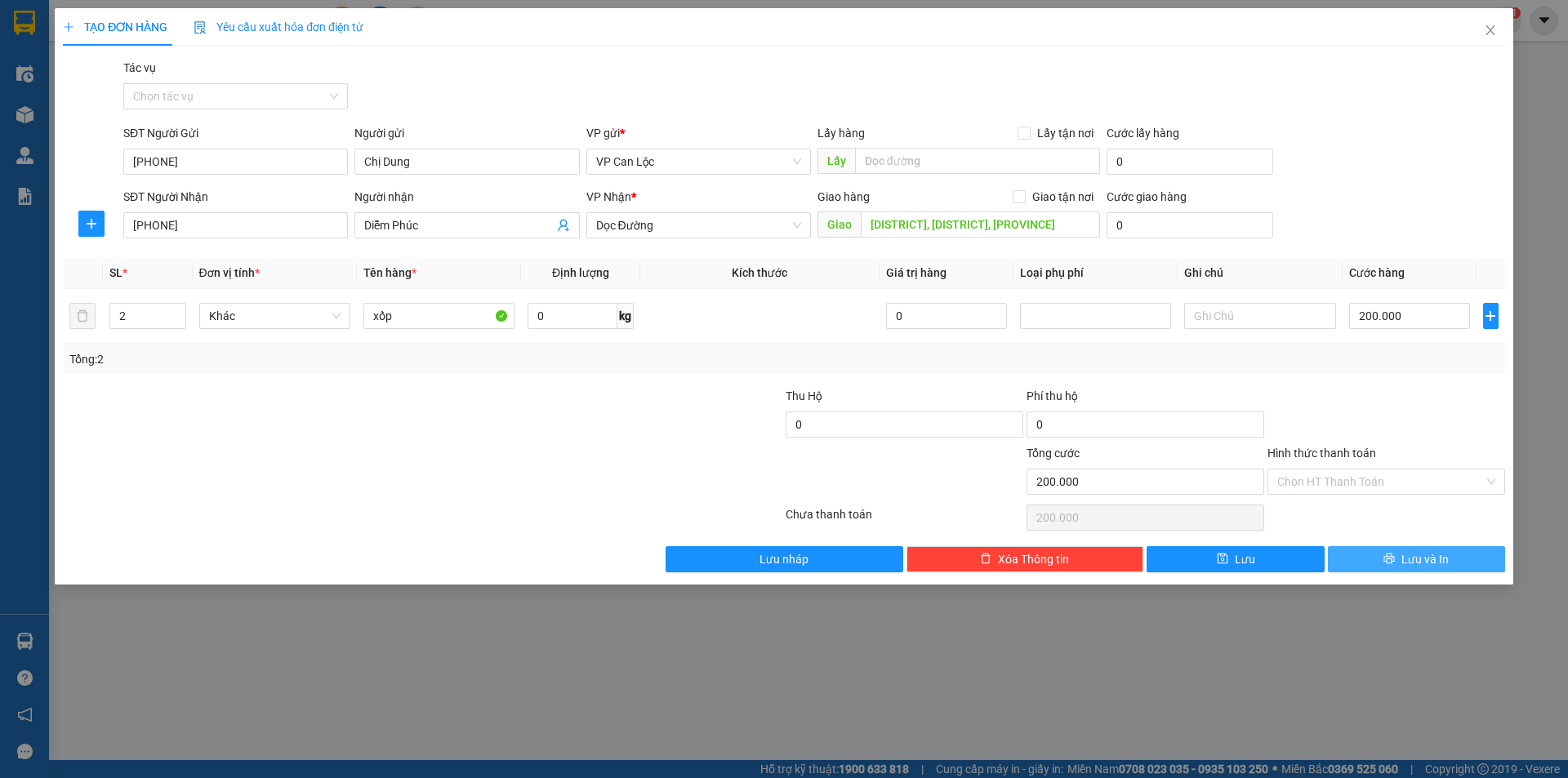 click on "Lưu và In" at bounding box center (1416, 559) 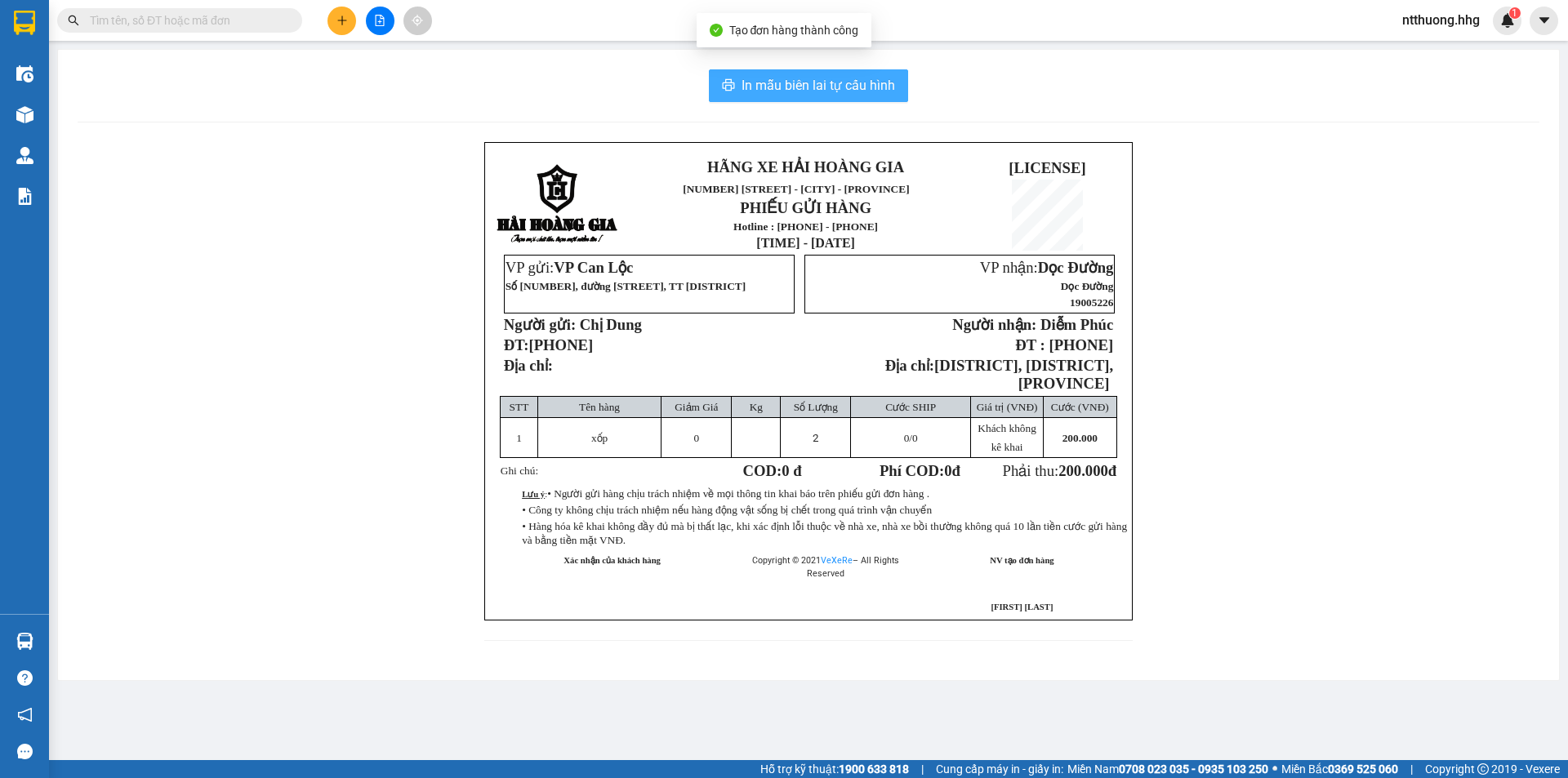 click on "In mẫu biên lai tự cấu hình" at bounding box center [818, 85] 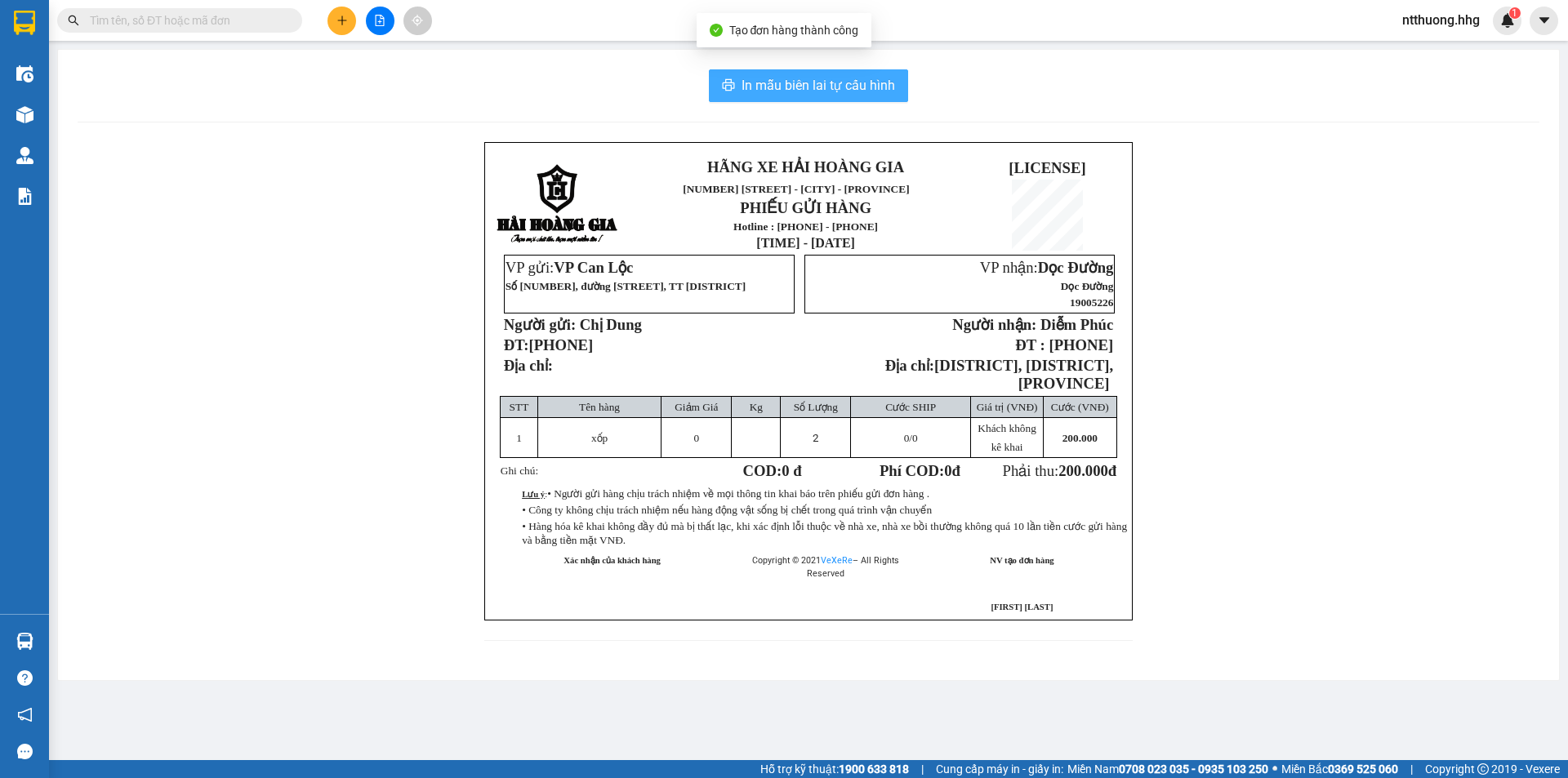 scroll, scrollTop: 0, scrollLeft: 0, axis: both 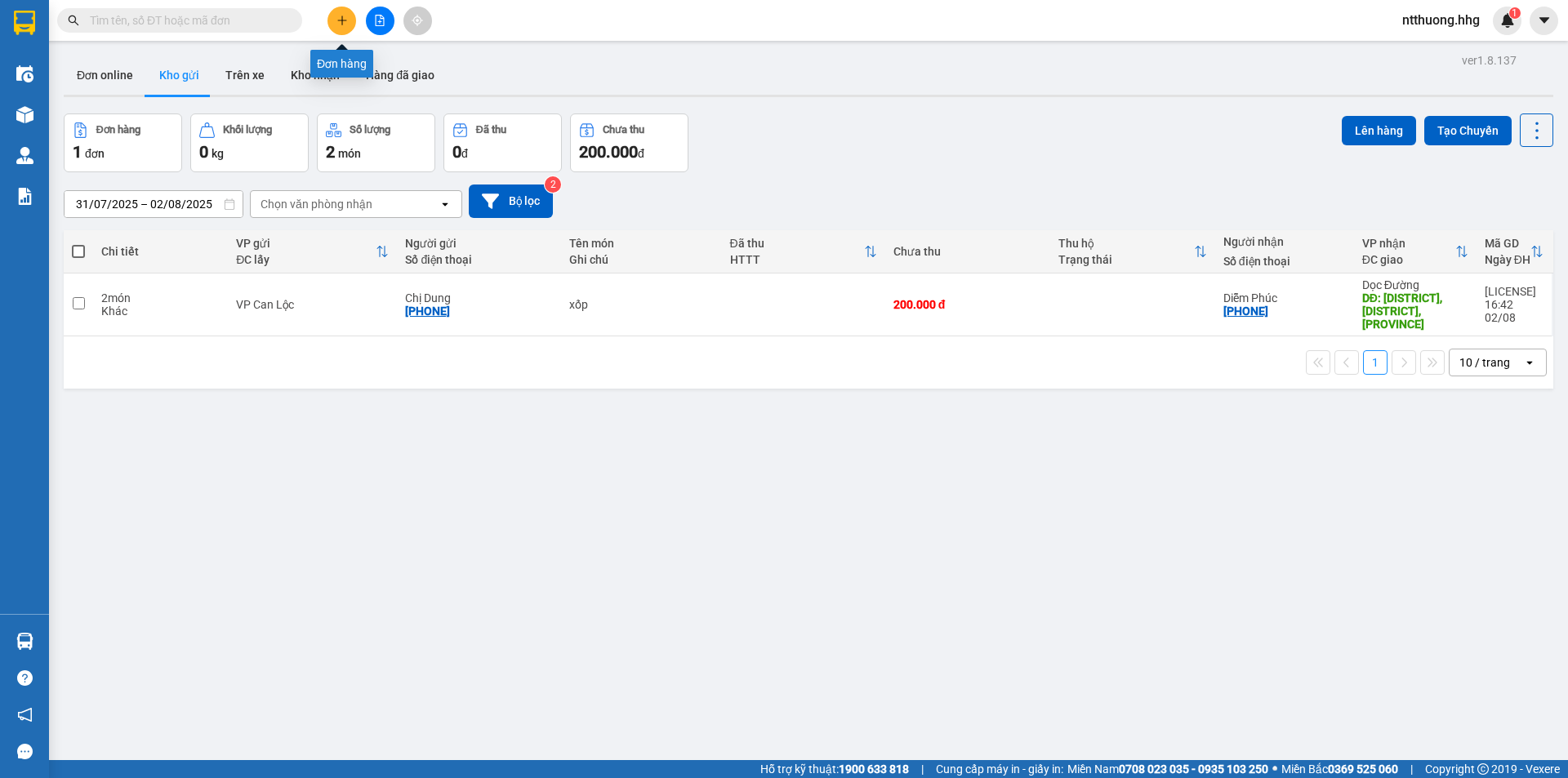 click 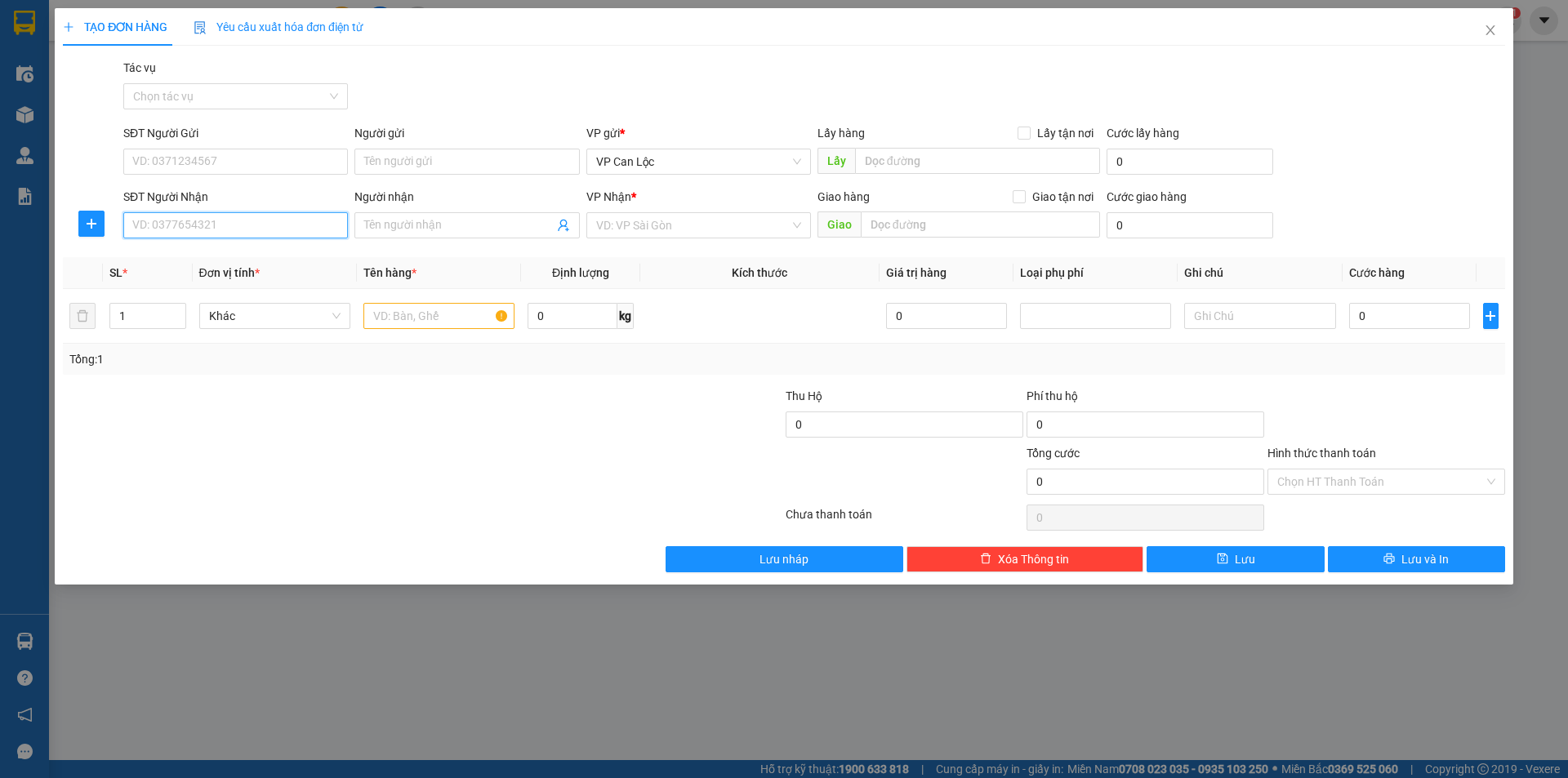 click on "SĐT Người Nhận" at bounding box center [235, 225] 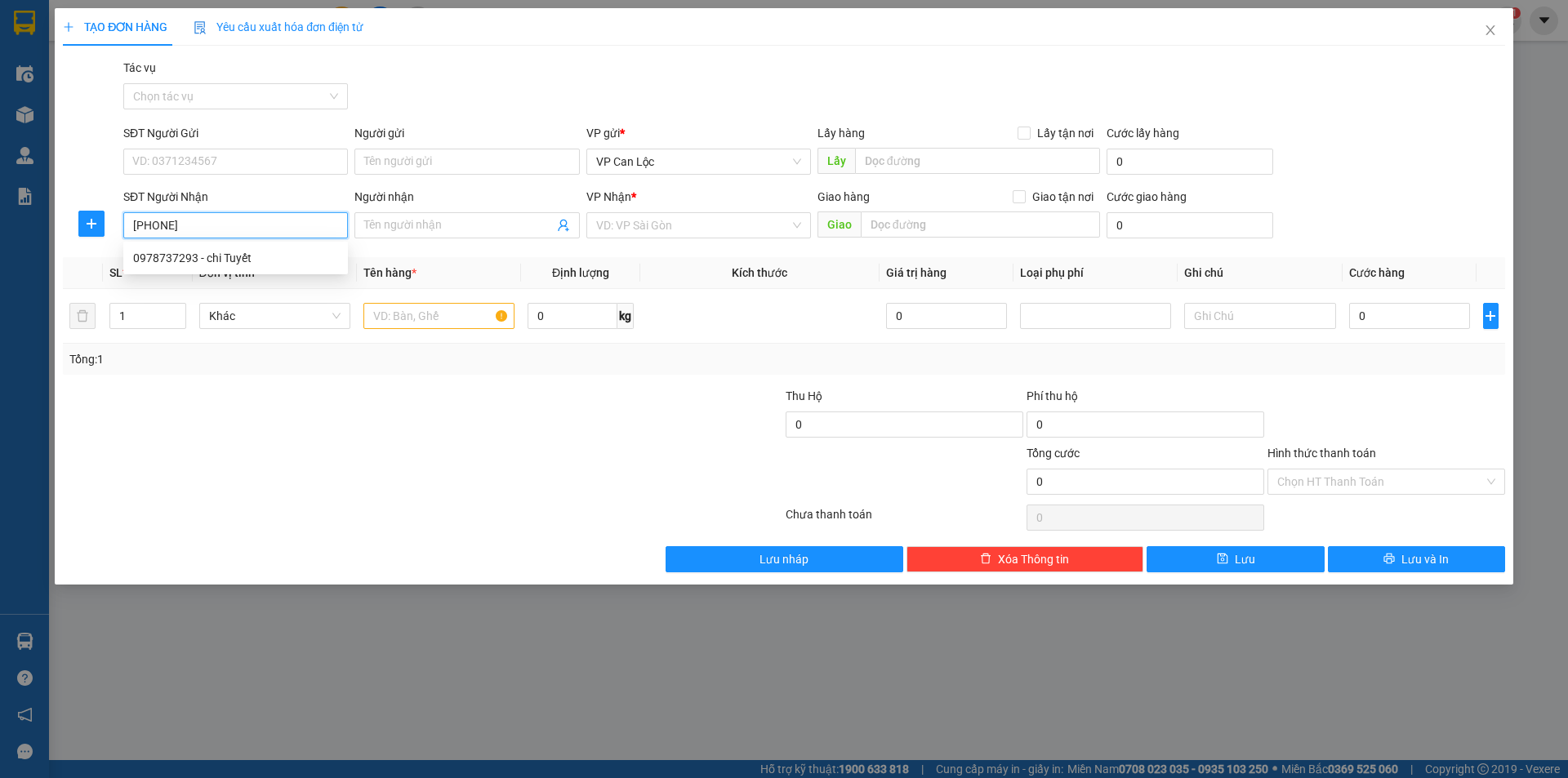 type on "0978737293" 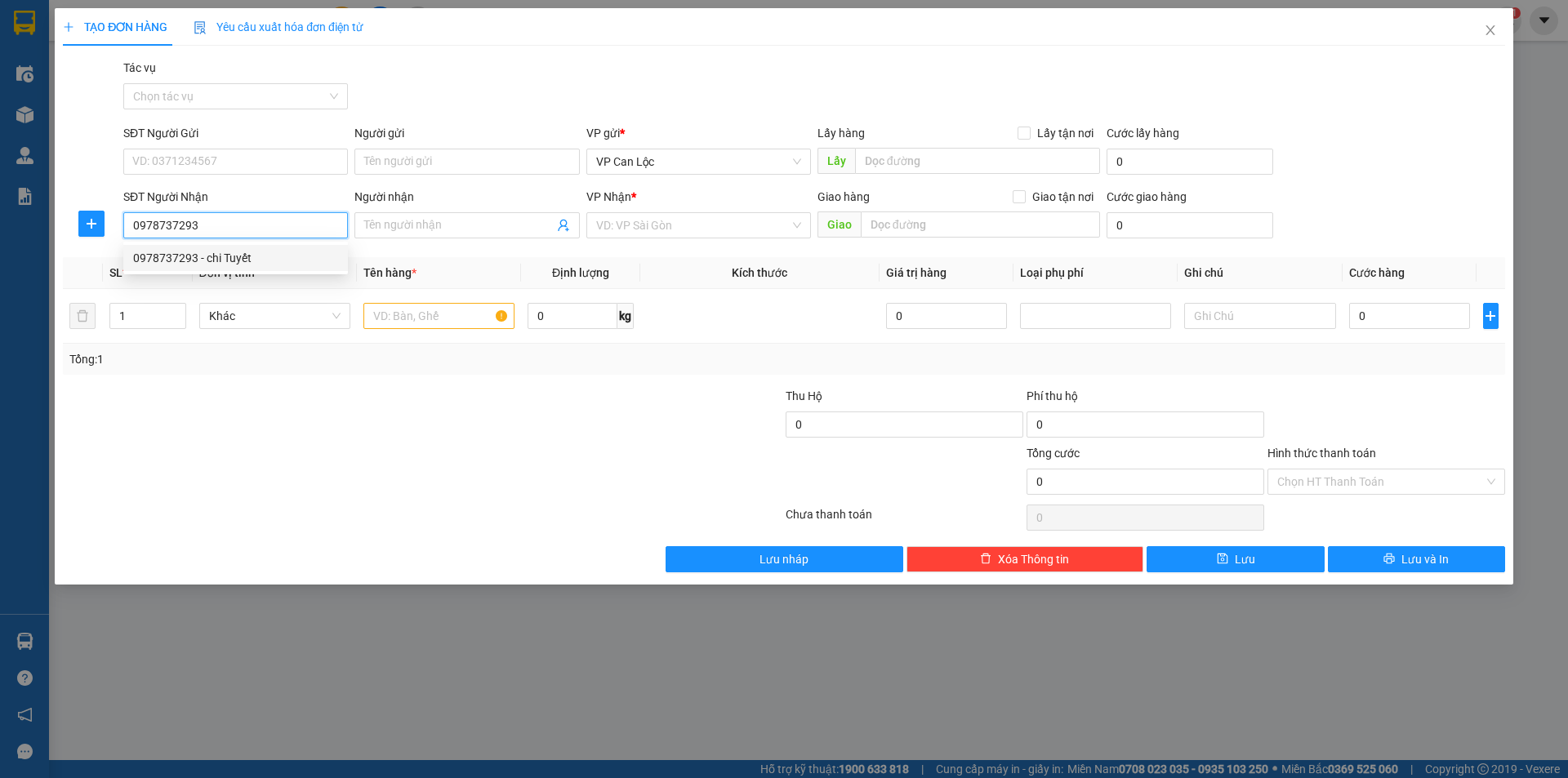 click on "0978737293 - chi Tuyết" at bounding box center (235, 258) 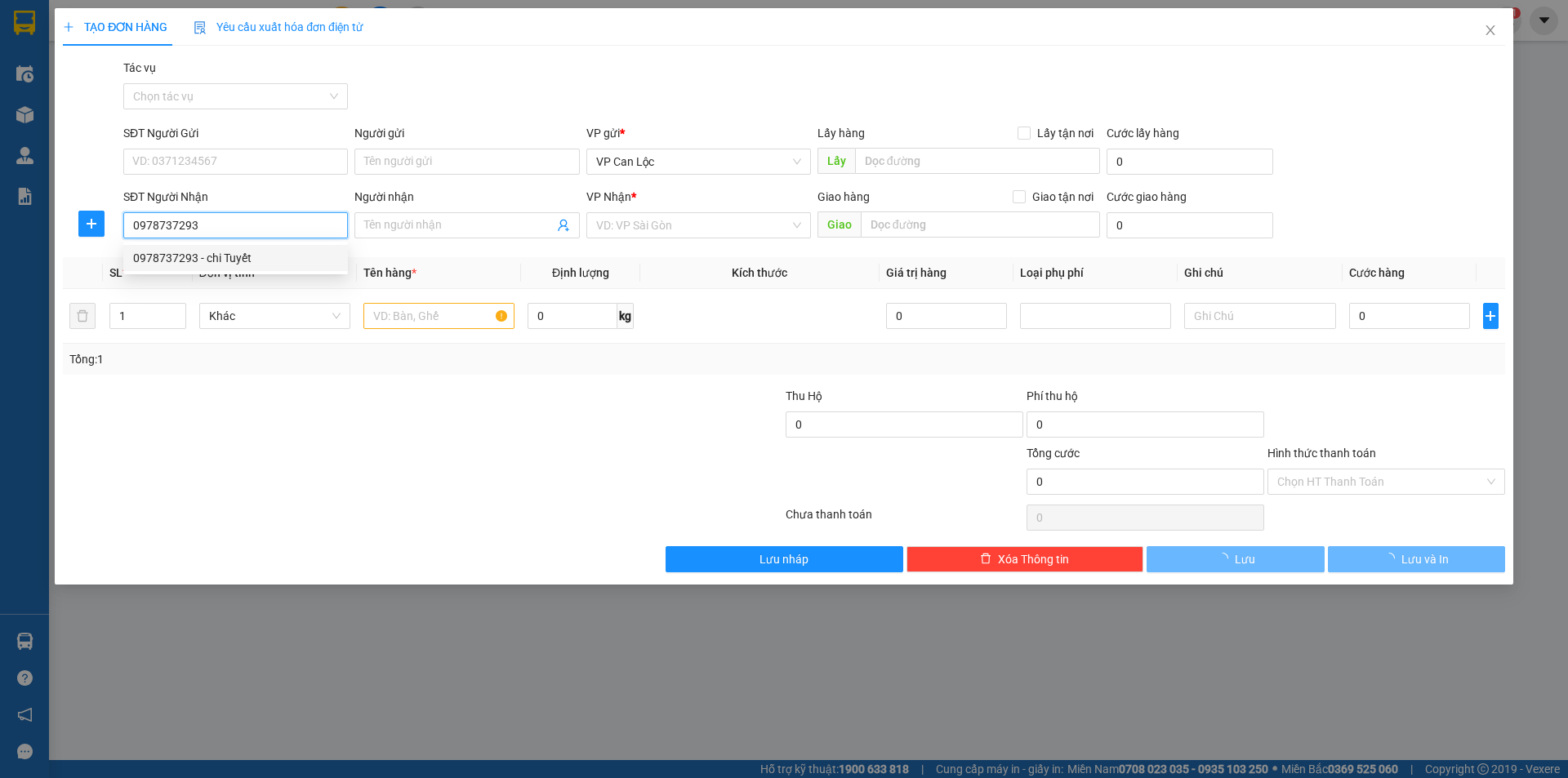 type on "chi Tuyết" 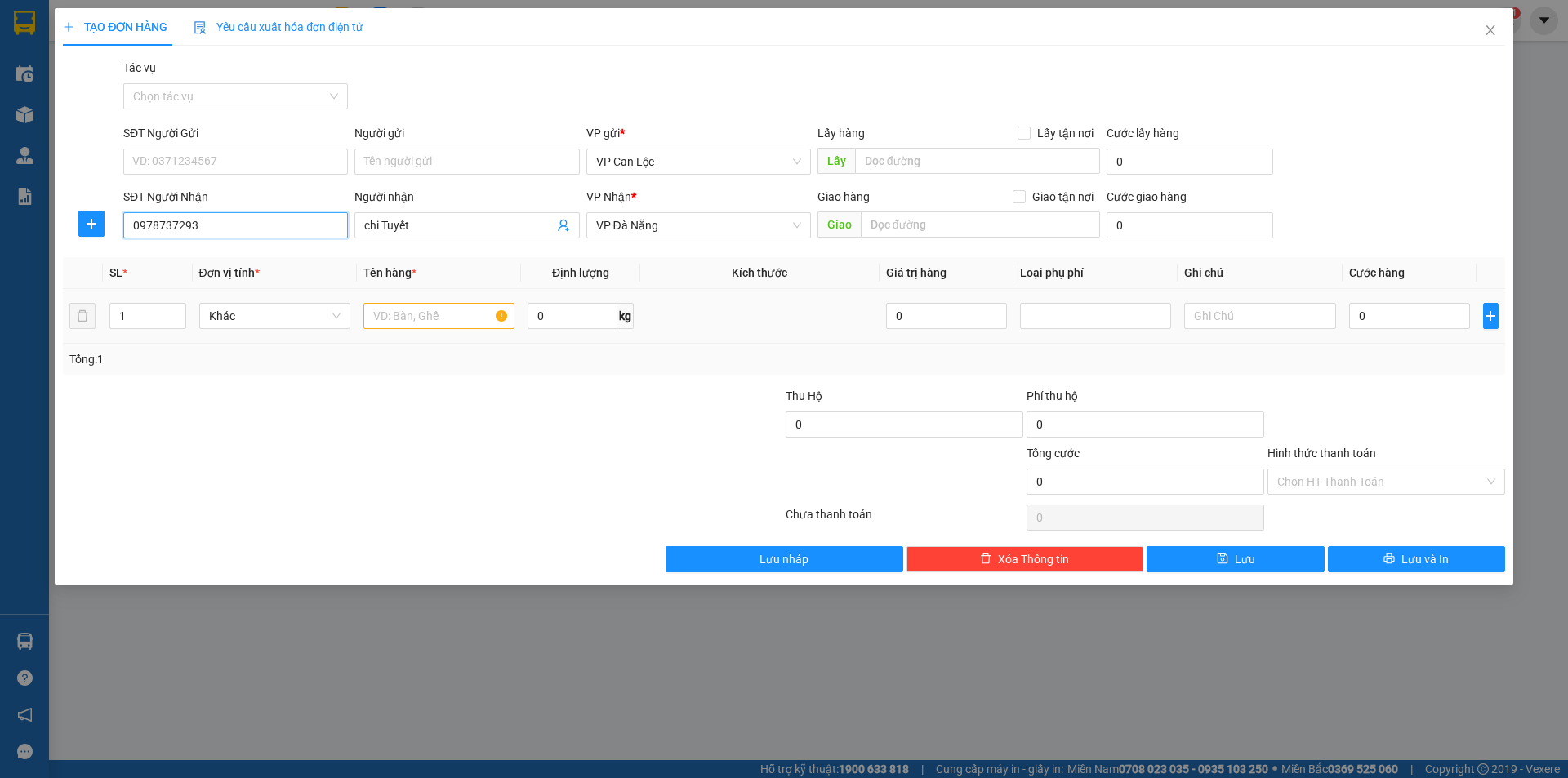 type on "0978737293" 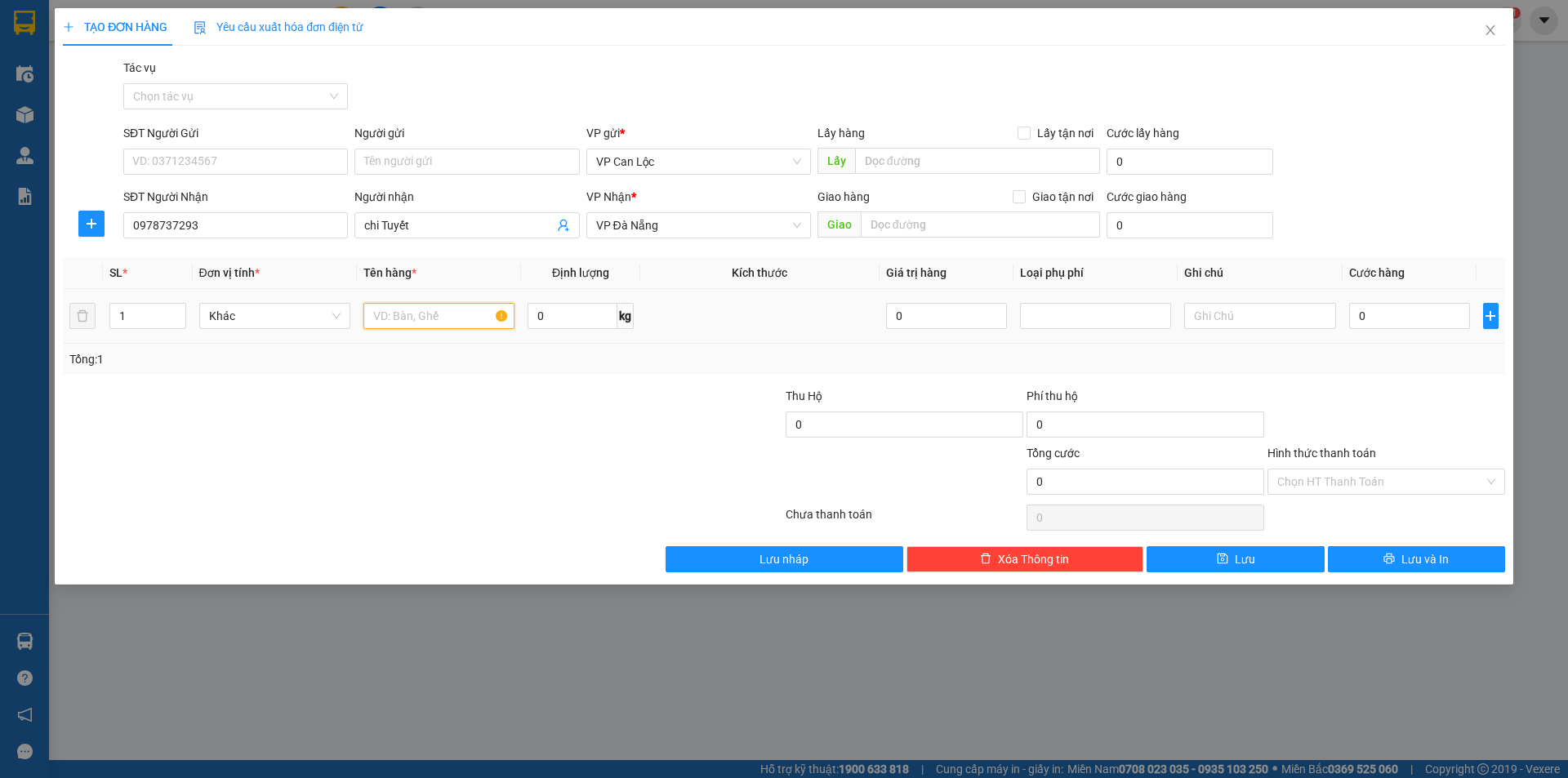 click at bounding box center [439, 316] 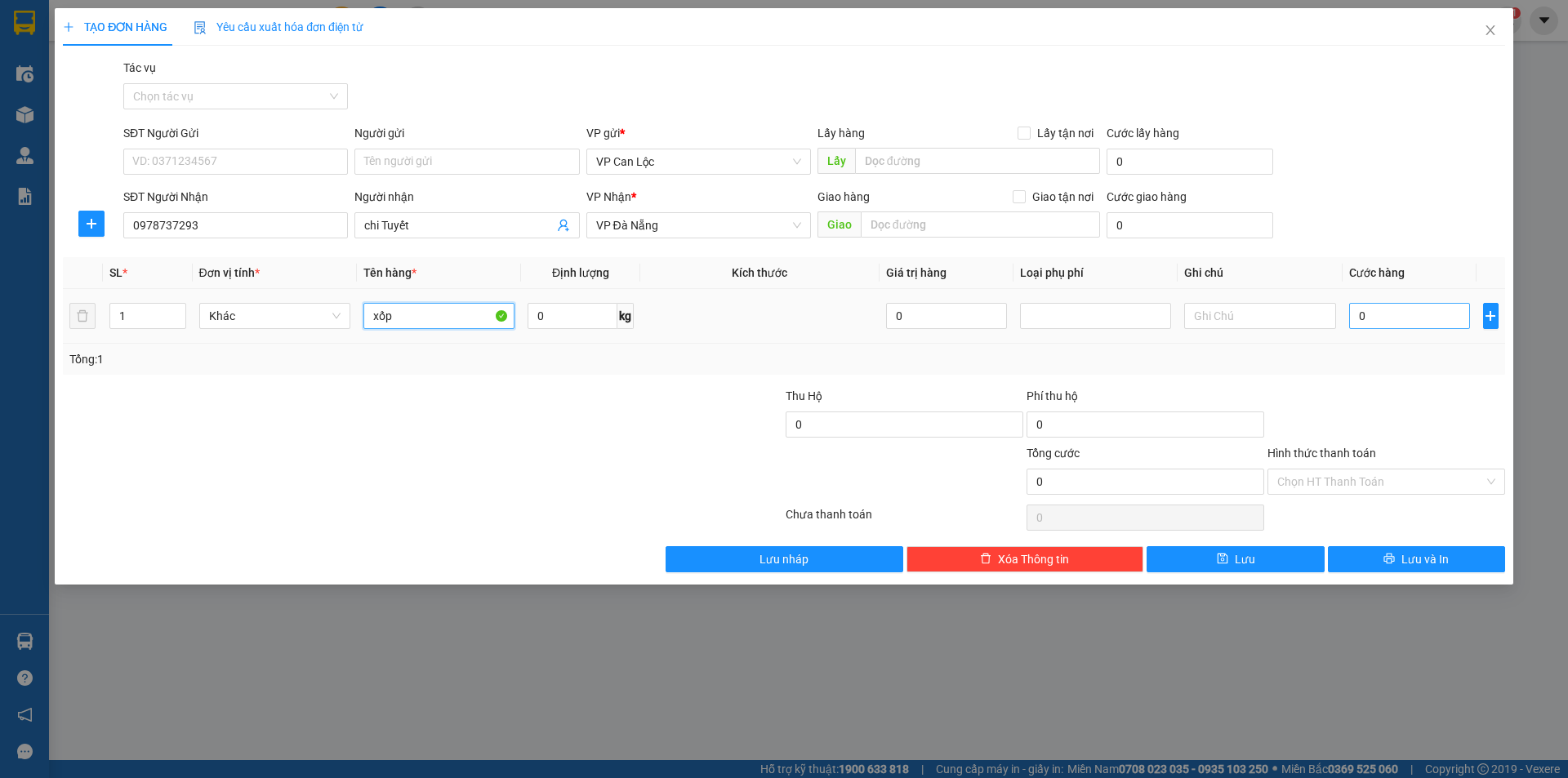 type on "xốp" 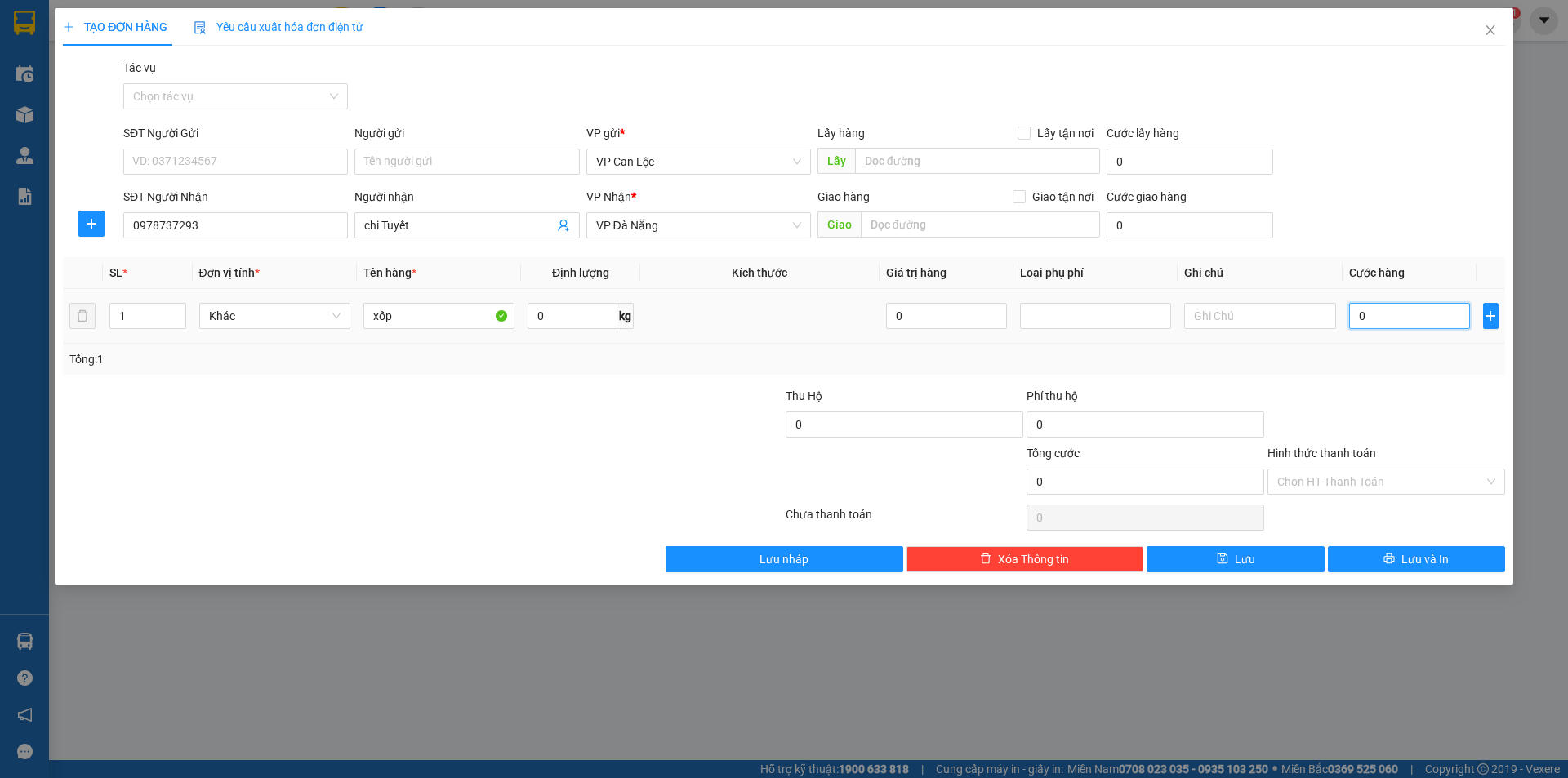 click on "0" at bounding box center [1410, 316] 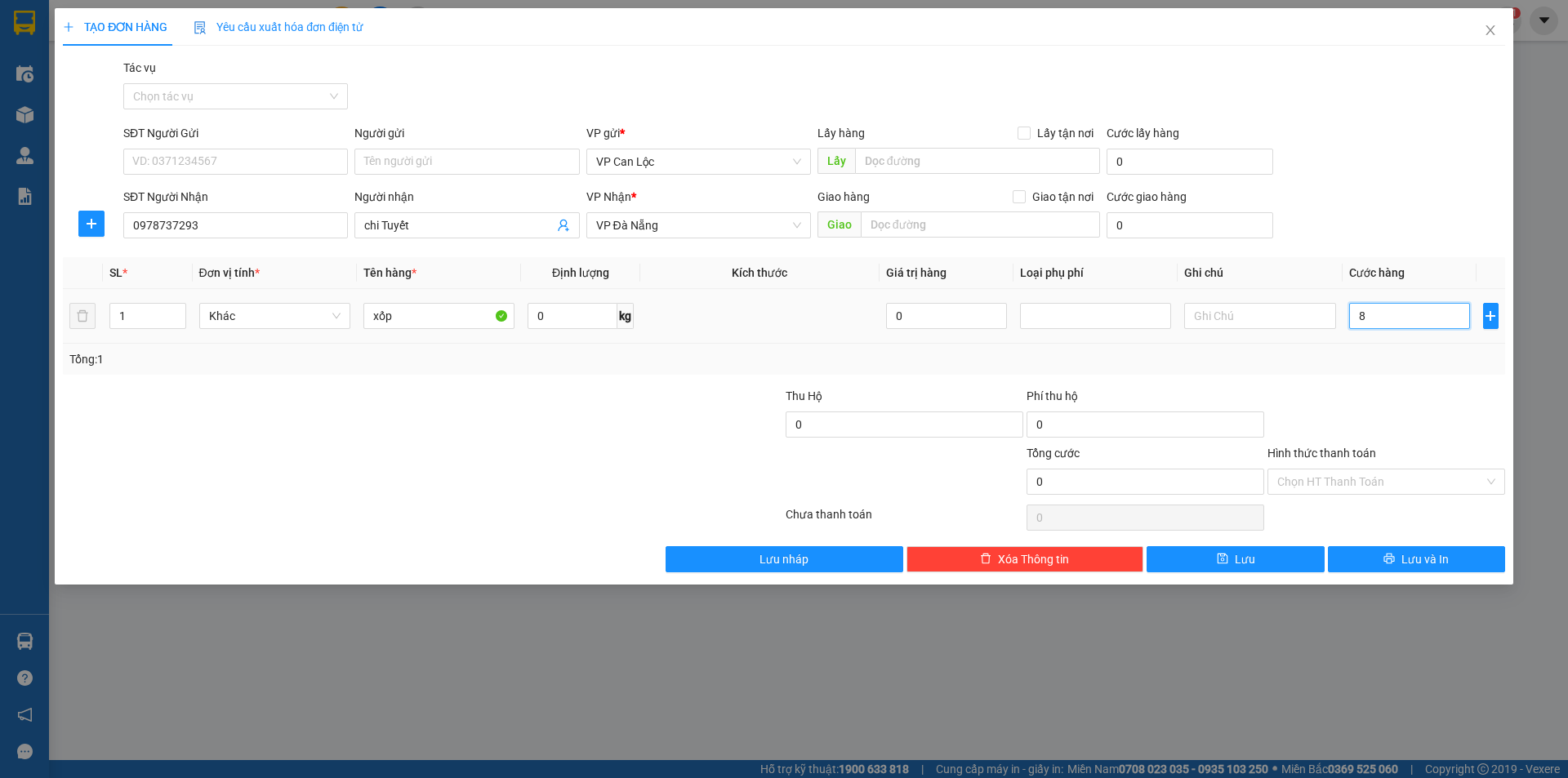 type on "8" 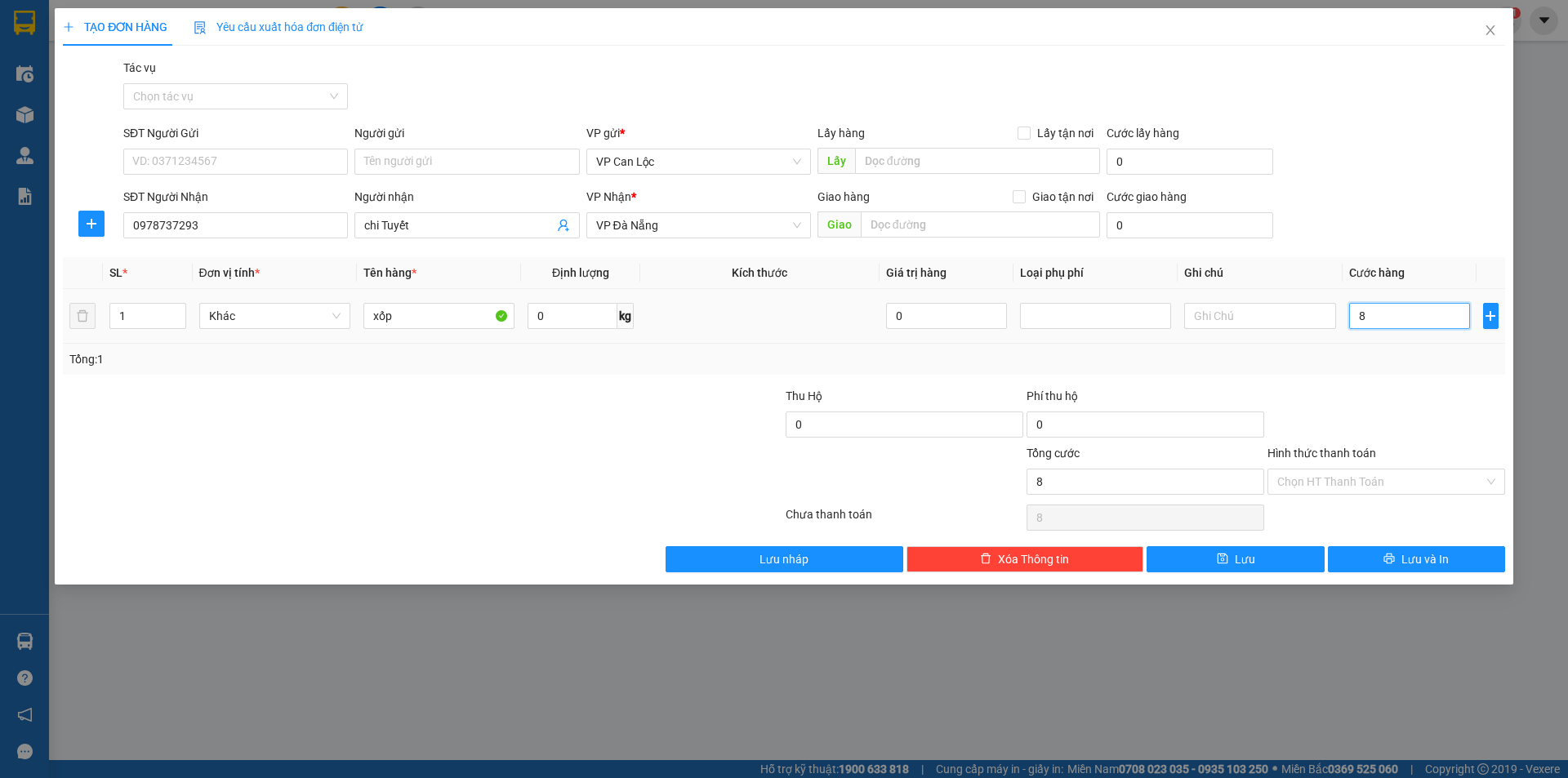 type on "80" 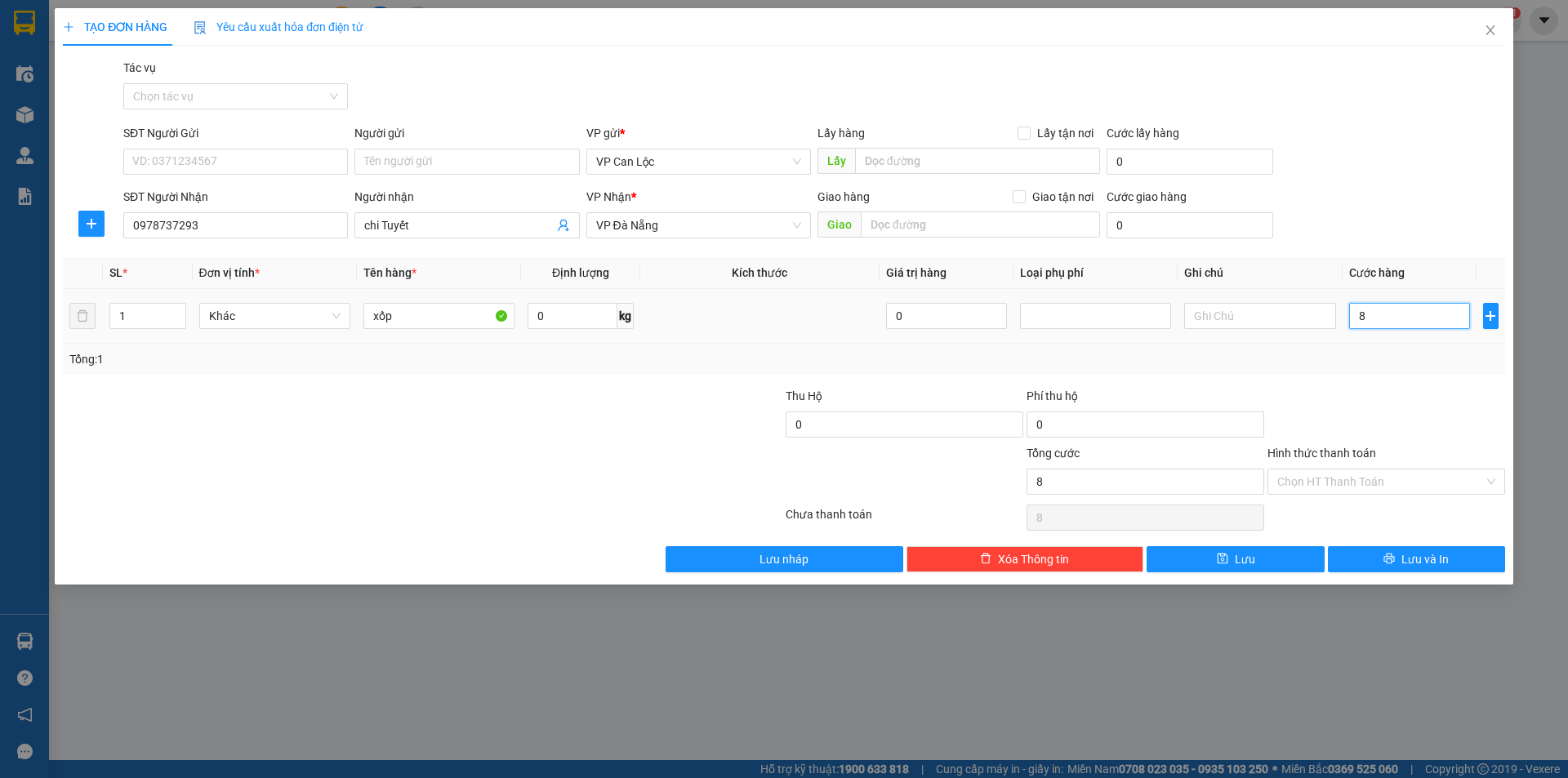 type on "80" 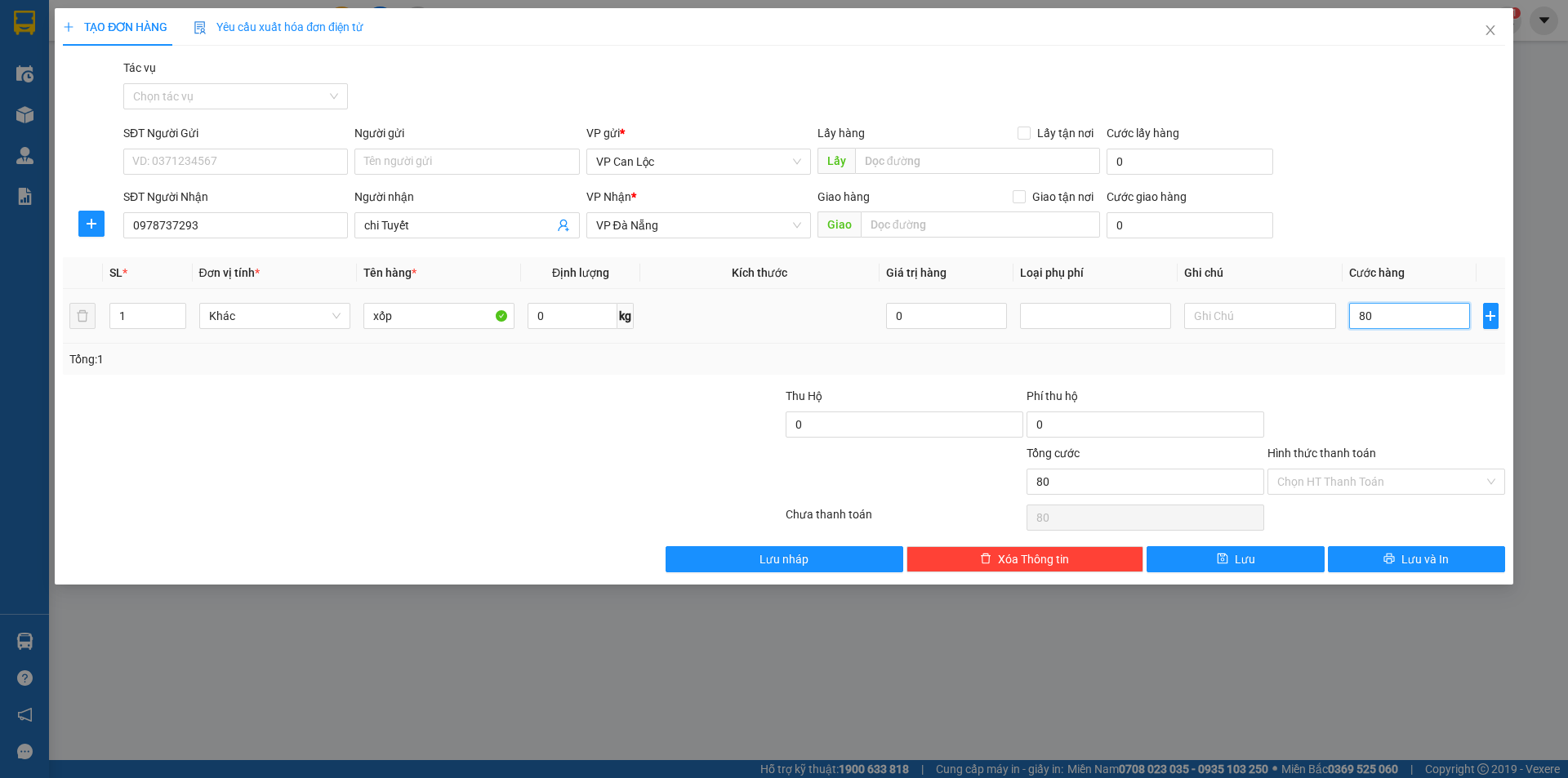 type on "800" 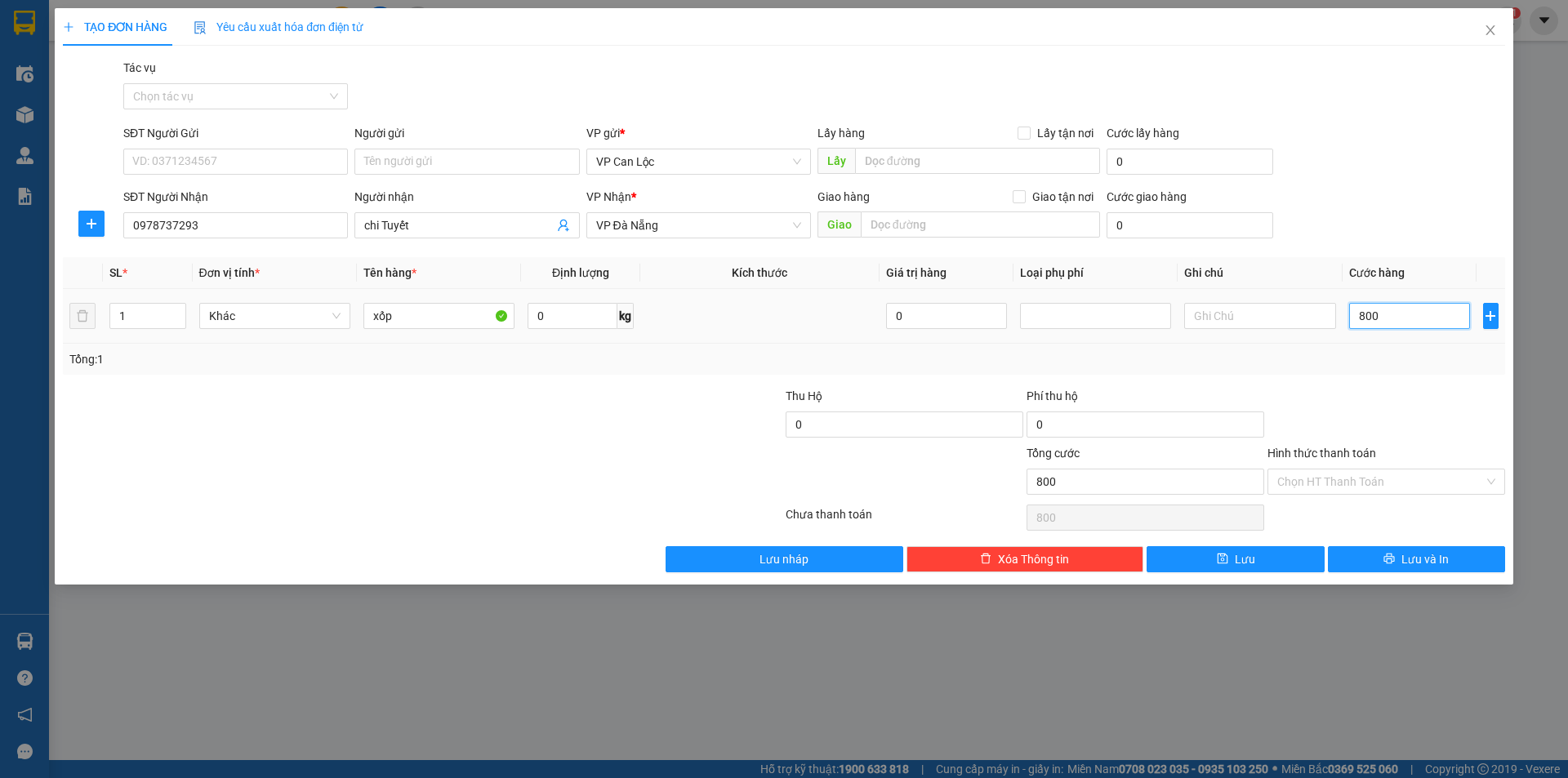 type on "8.000" 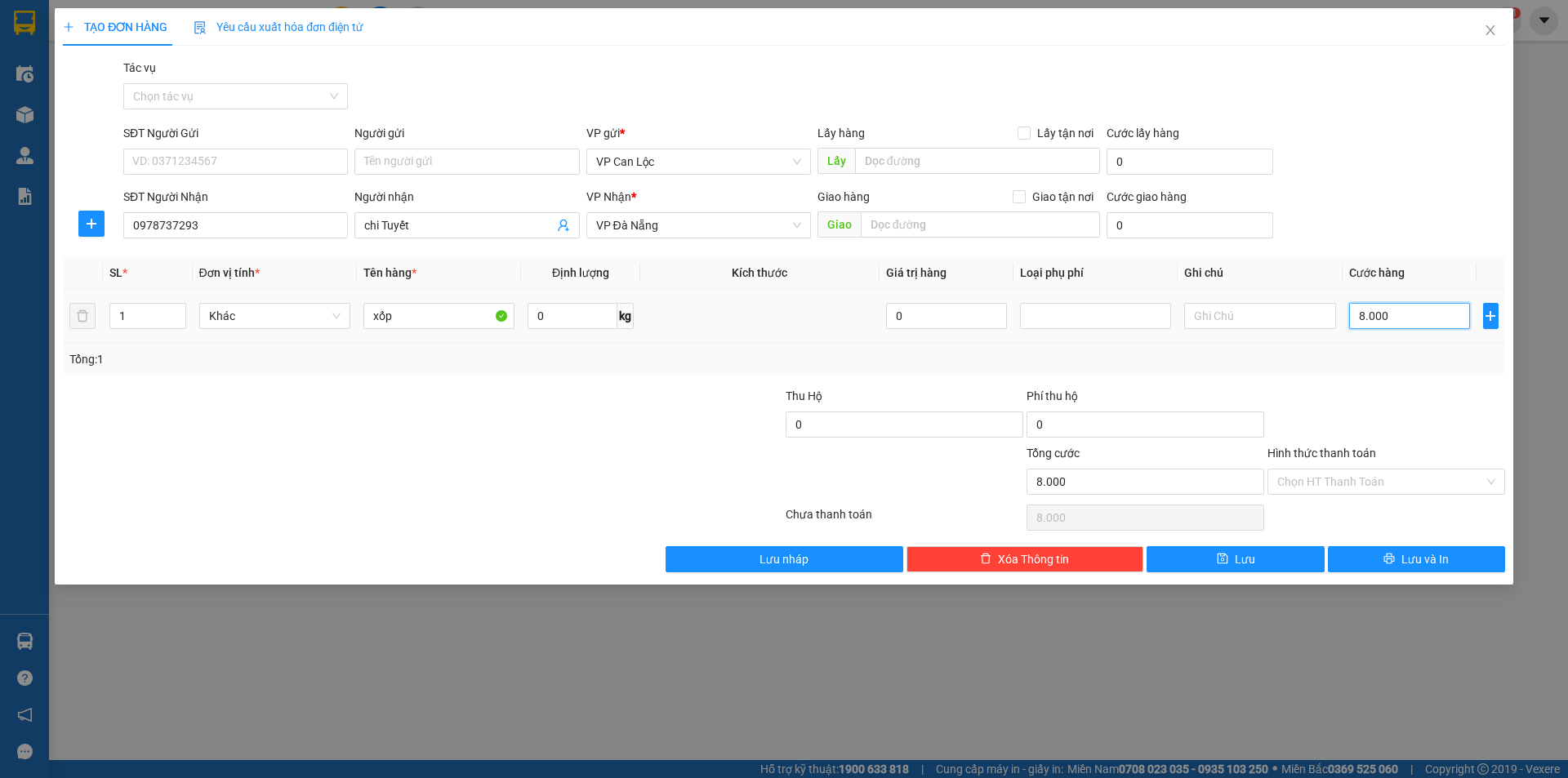 type on "80.000" 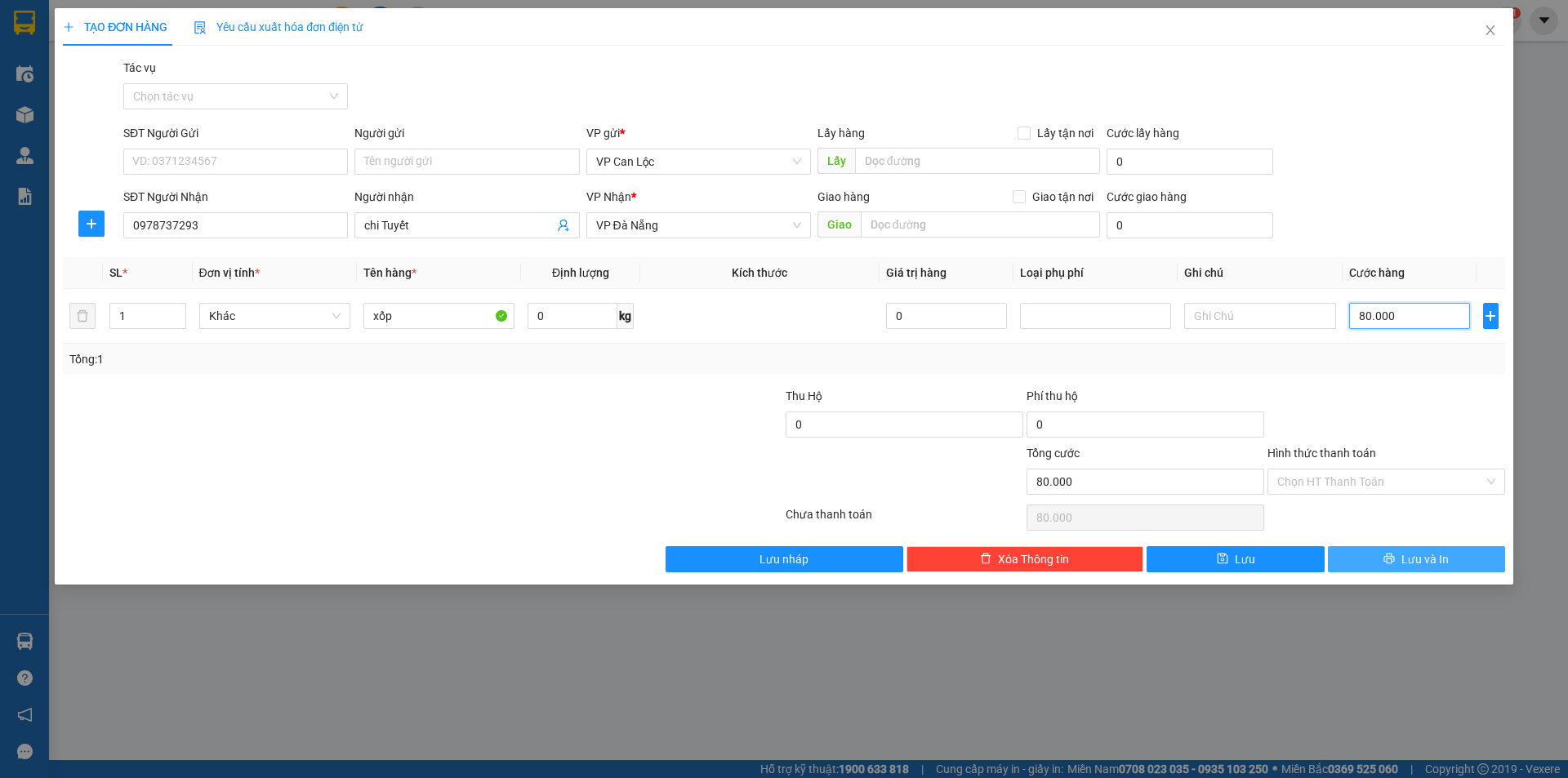 type on "80.000" 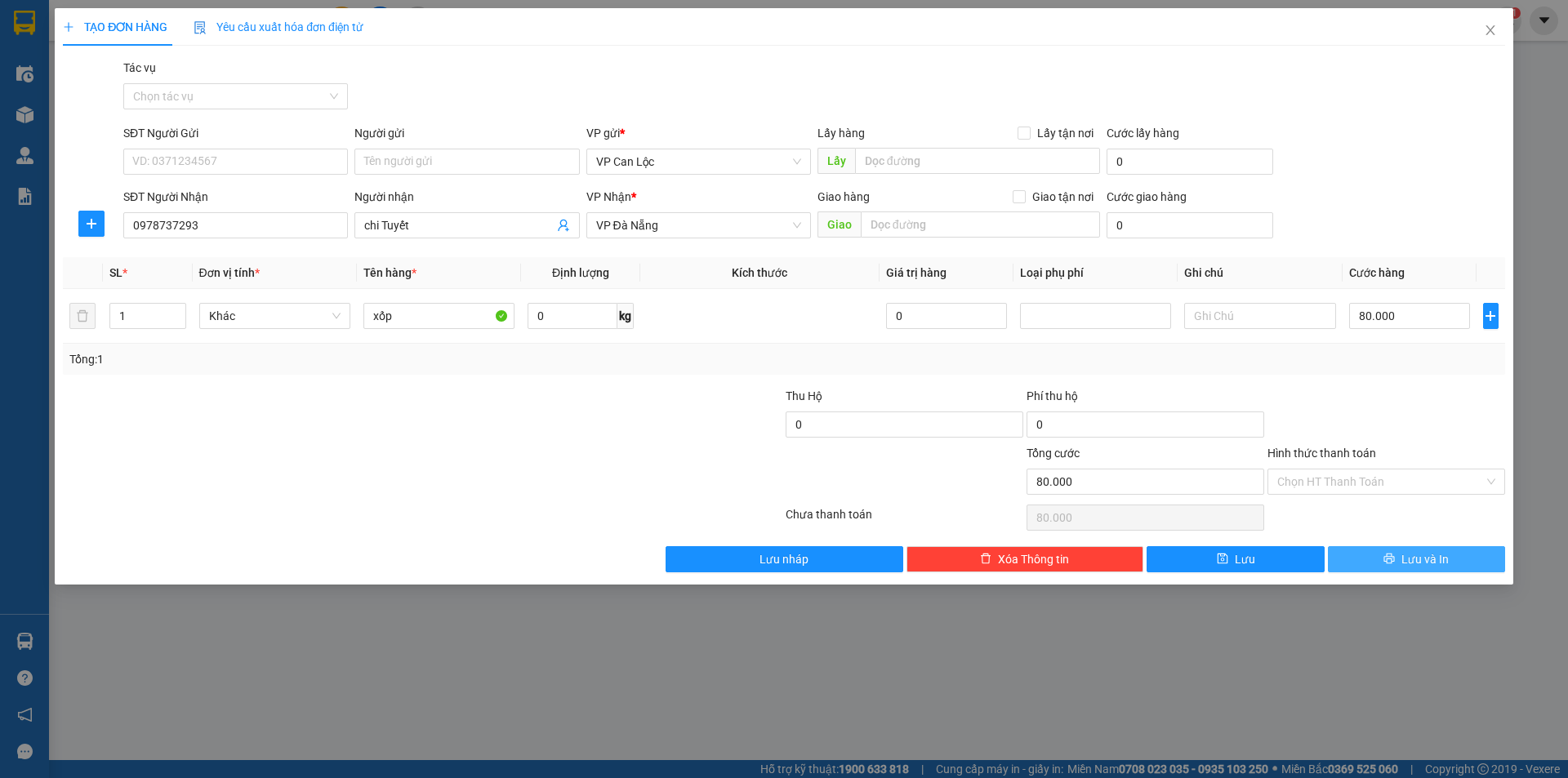 click on "Lưu và In" at bounding box center [1425, 559] 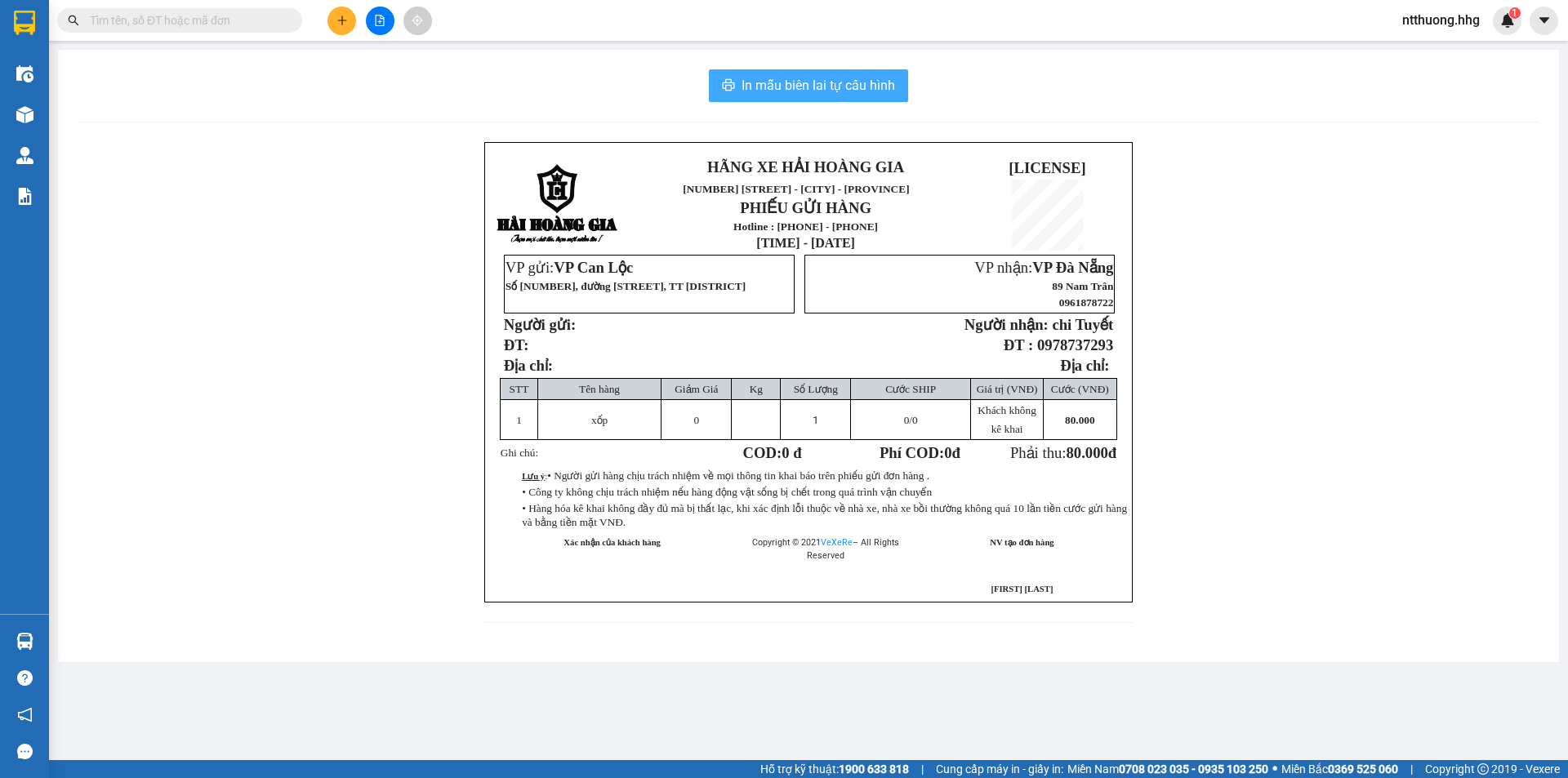 click on "In mẫu biên lai tự cấu hình" at bounding box center [818, 85] 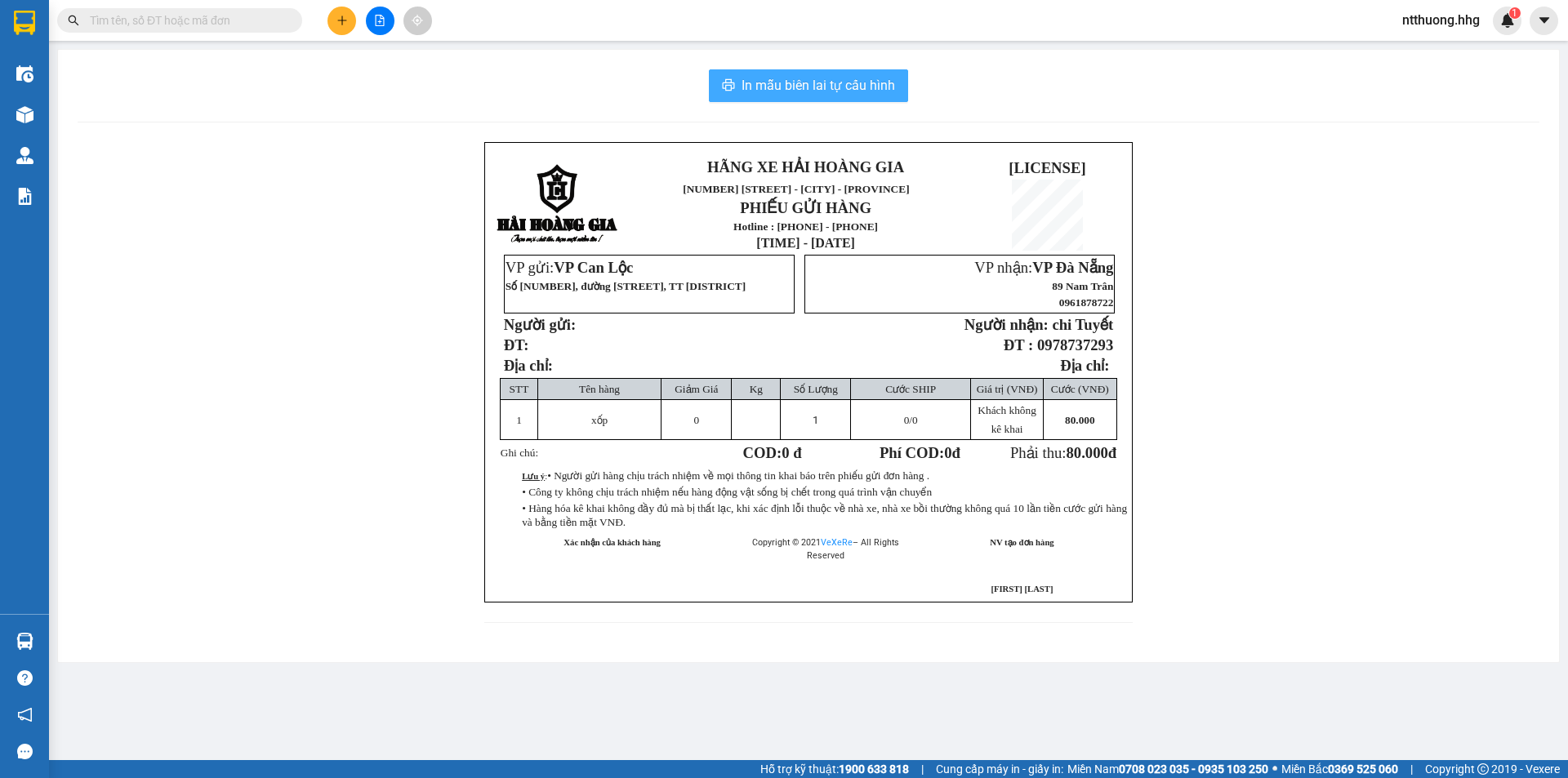 scroll, scrollTop: 0, scrollLeft: 0, axis: both 